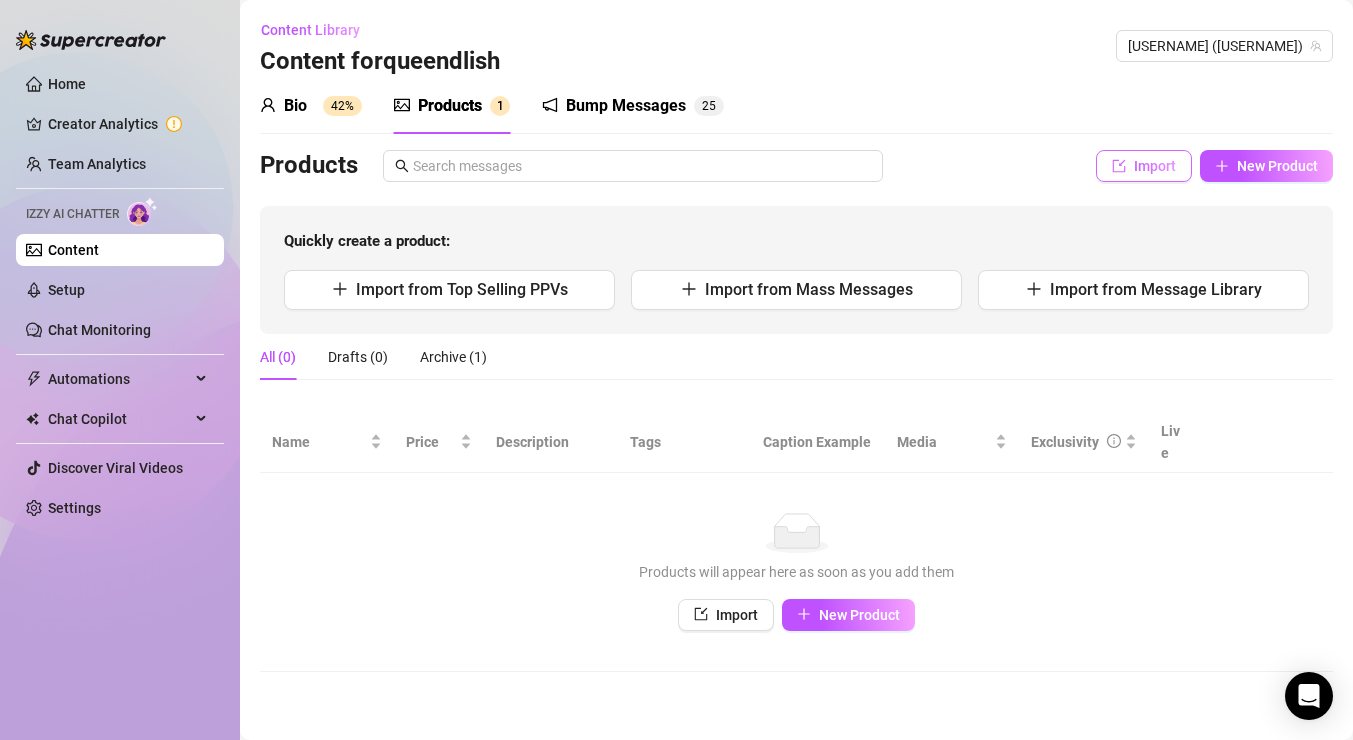scroll, scrollTop: 0, scrollLeft: 0, axis: both 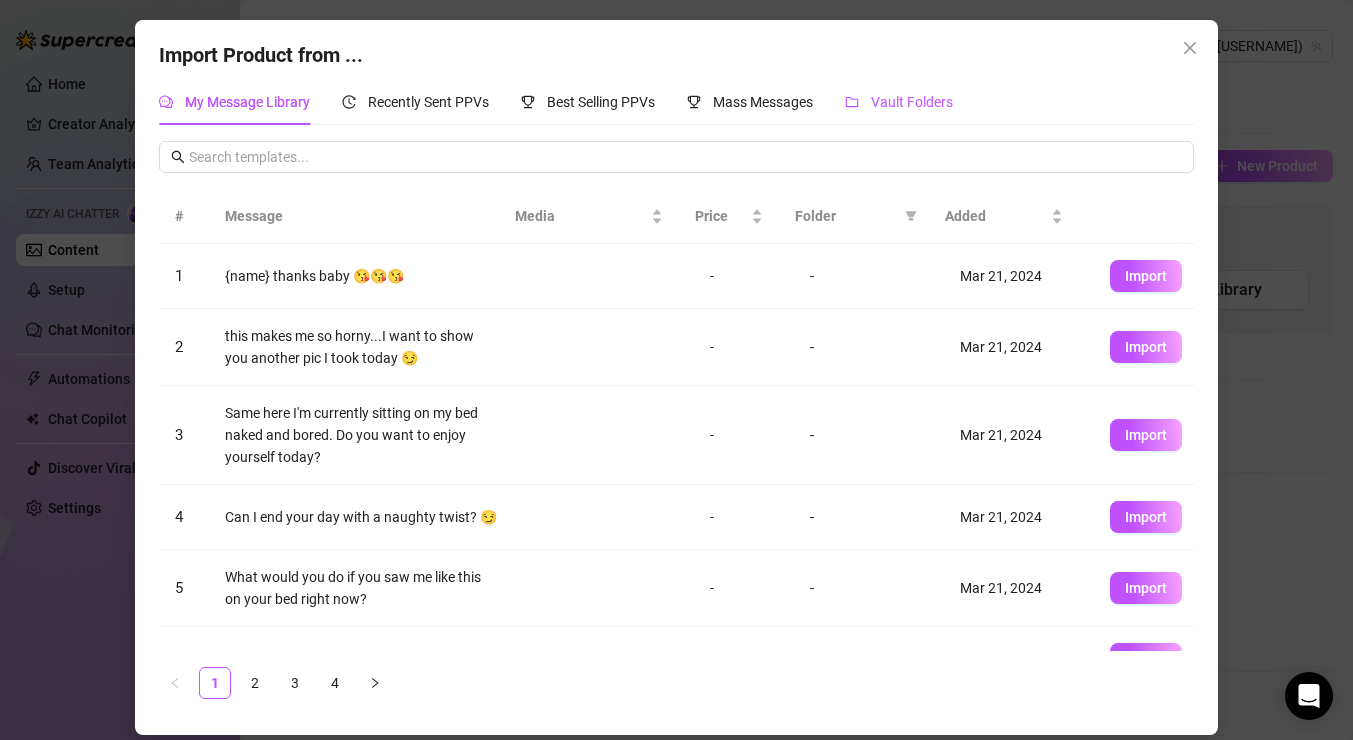 click on "Vault Folders" at bounding box center (912, 102) 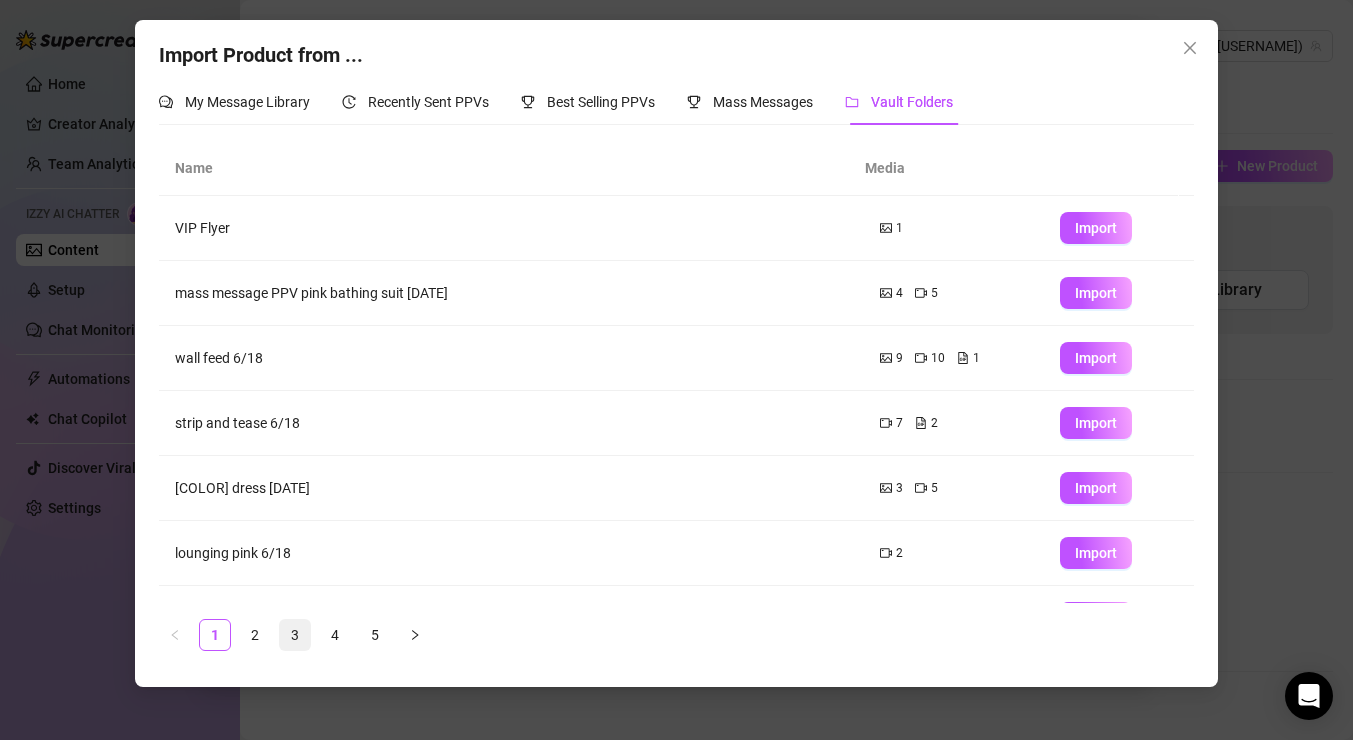 click on "3" at bounding box center [295, 635] 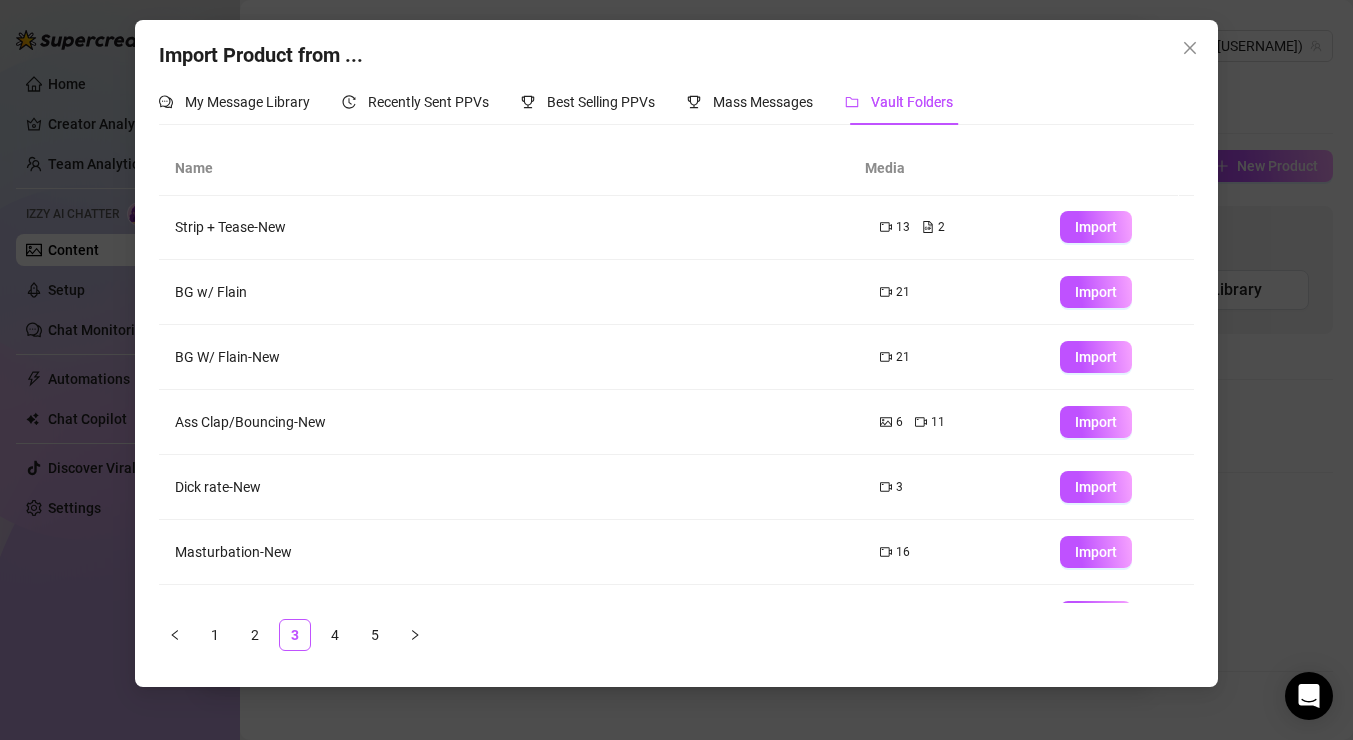 scroll, scrollTop: 208, scrollLeft: 0, axis: vertical 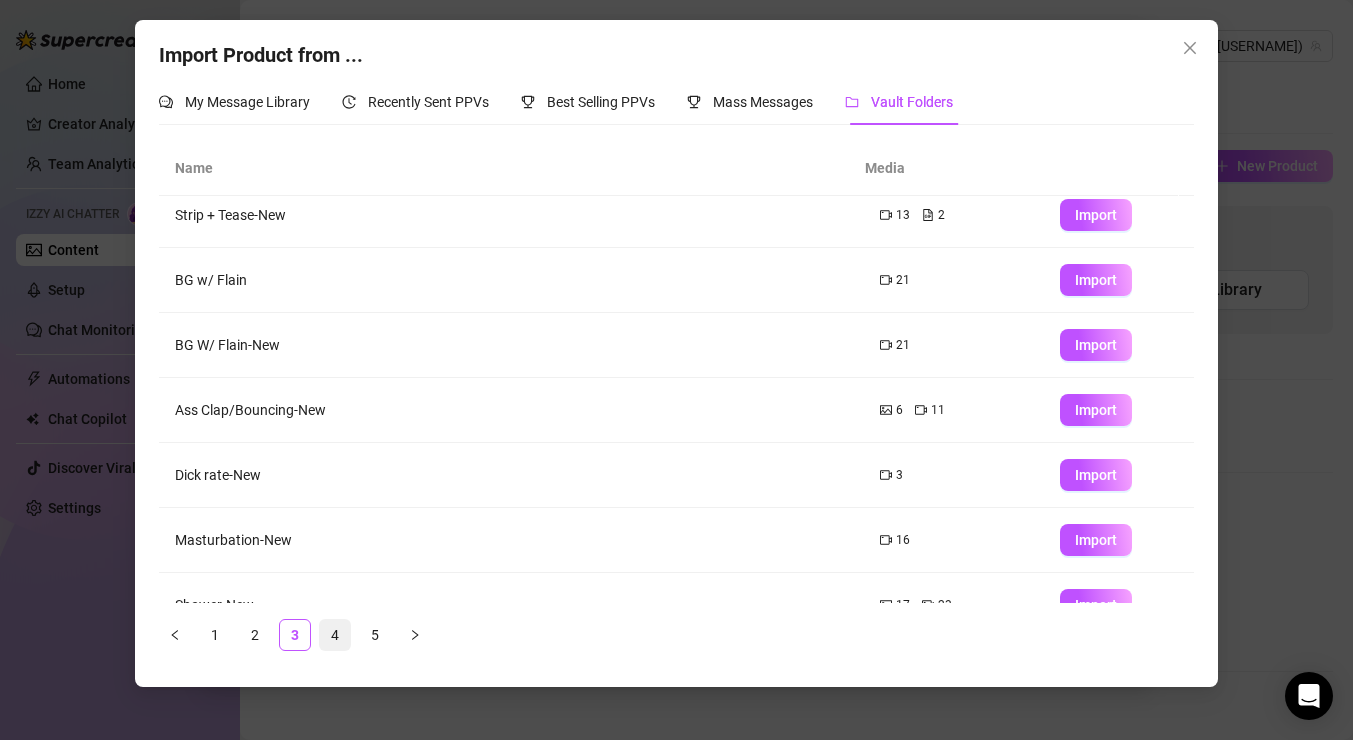 click on "4" at bounding box center (335, 635) 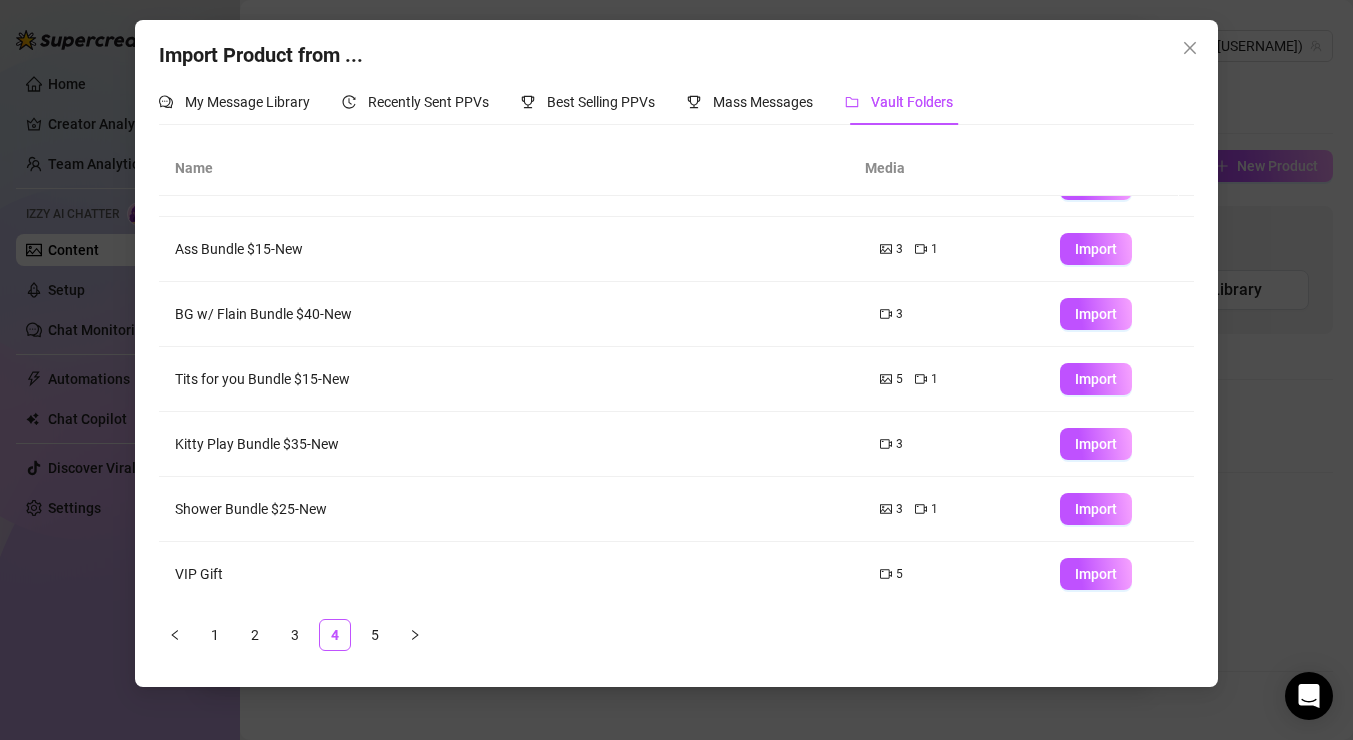 scroll, scrollTop: 0, scrollLeft: 0, axis: both 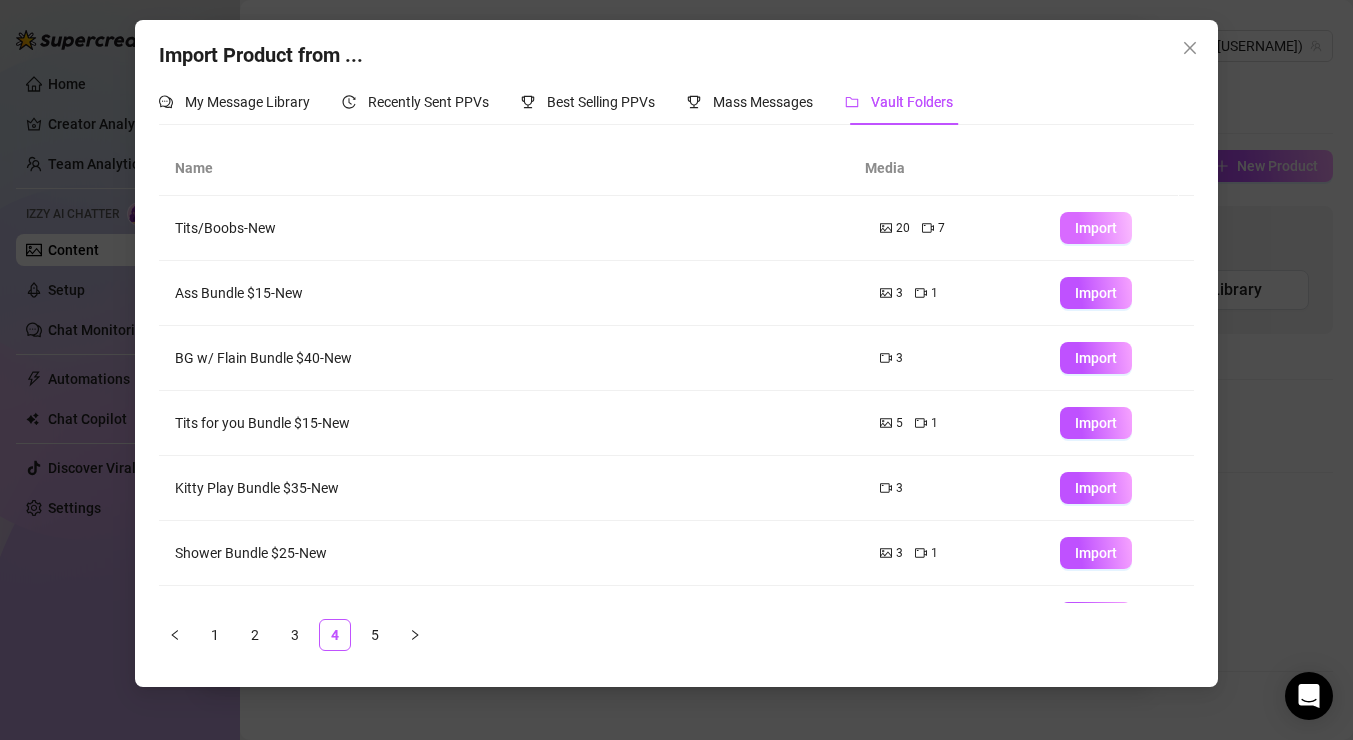 click on "Import" at bounding box center (1096, 228) 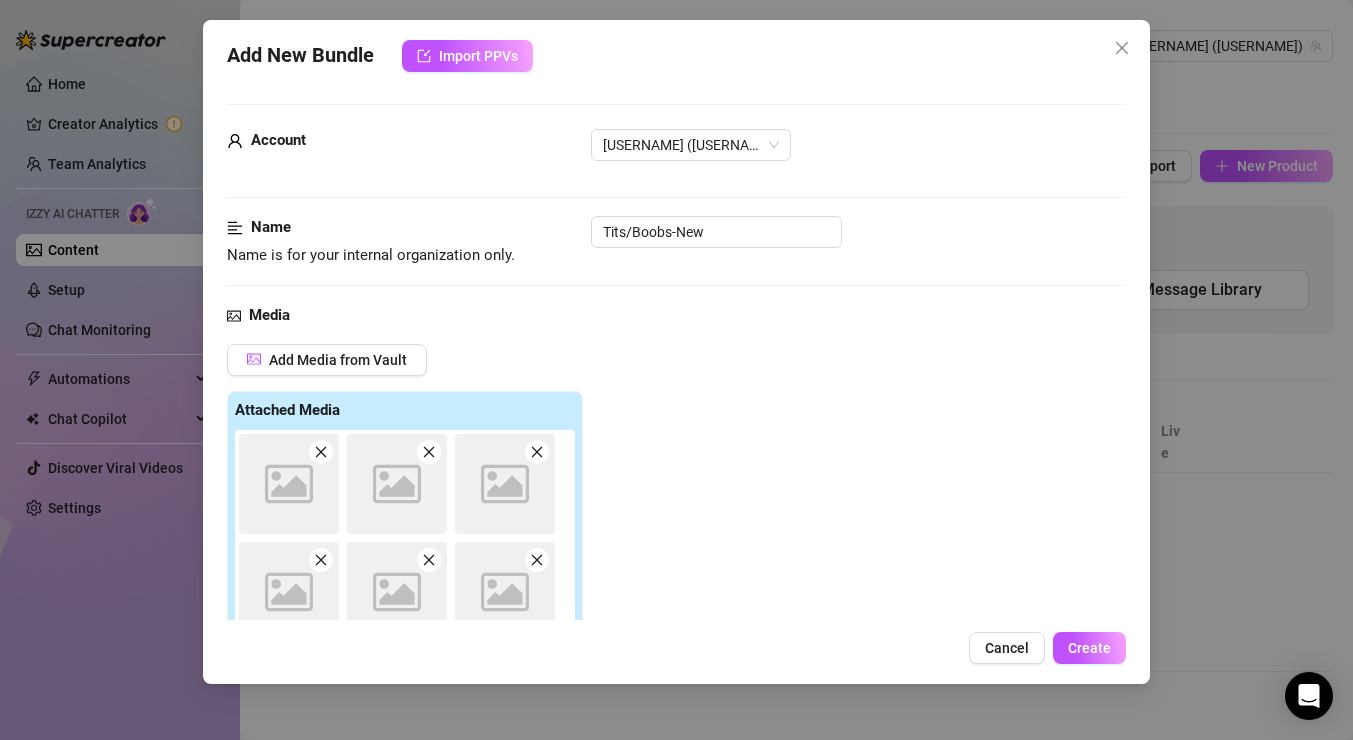 scroll, scrollTop: 288, scrollLeft: 0, axis: vertical 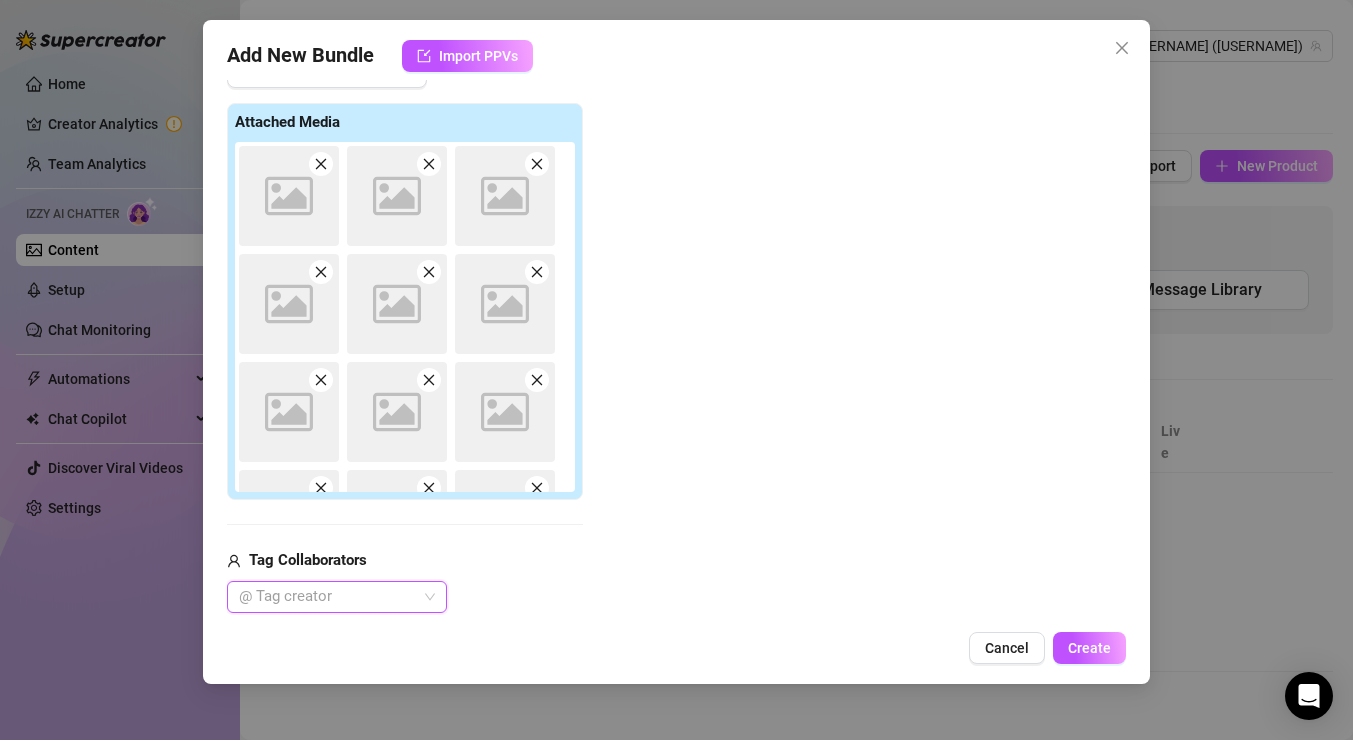 type on "Type your message here..." 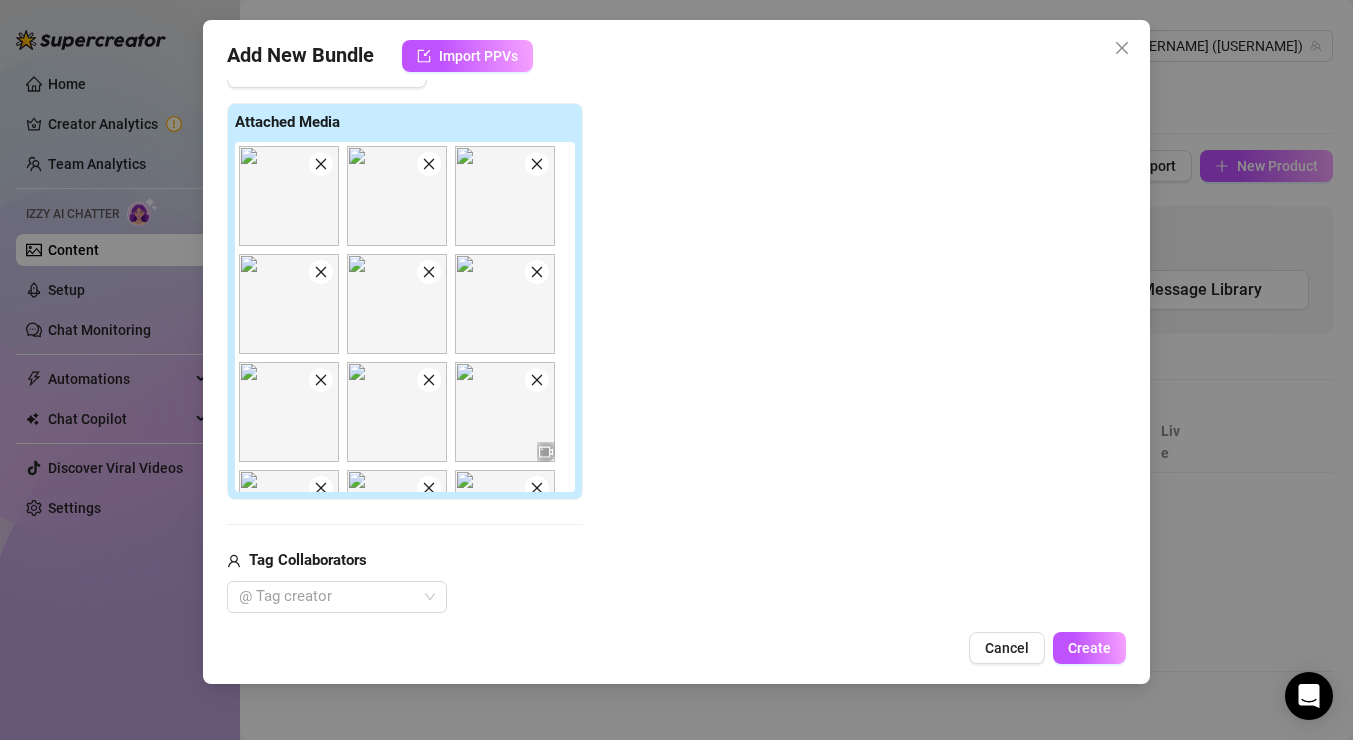 click 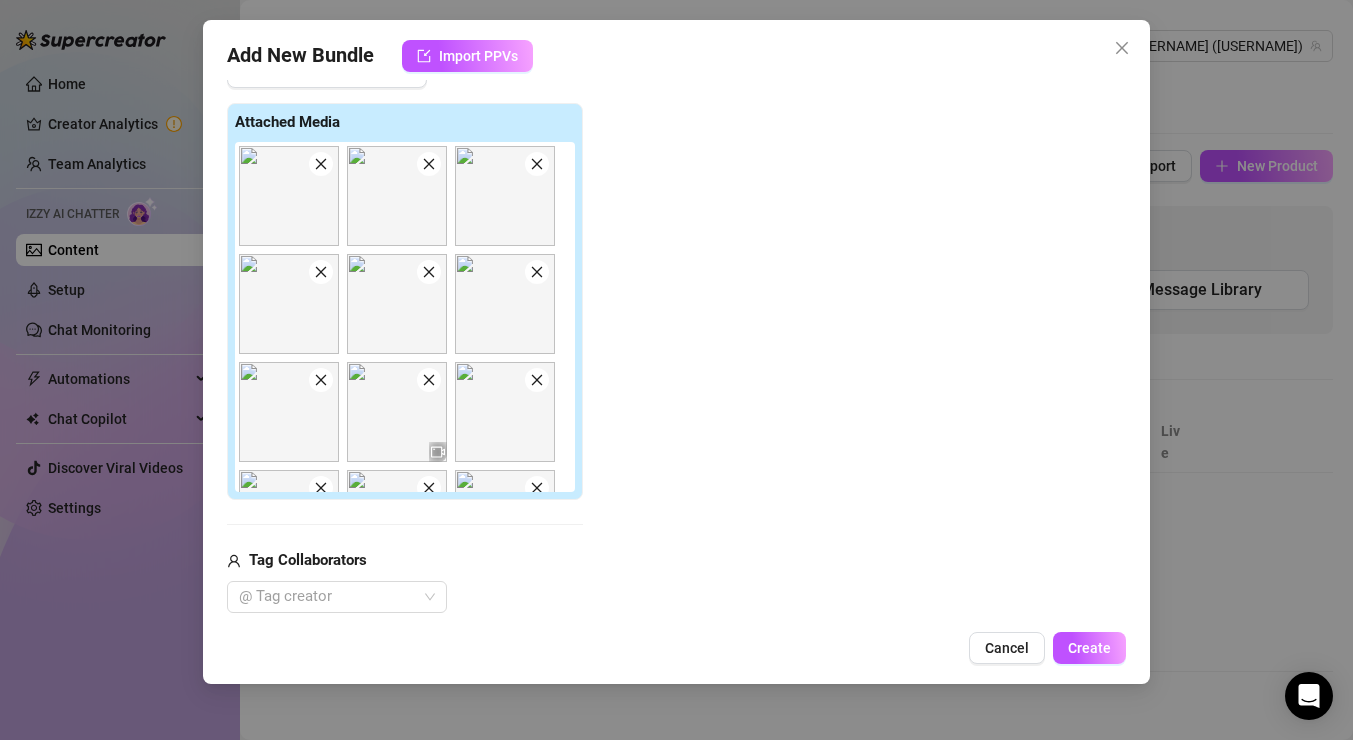 click 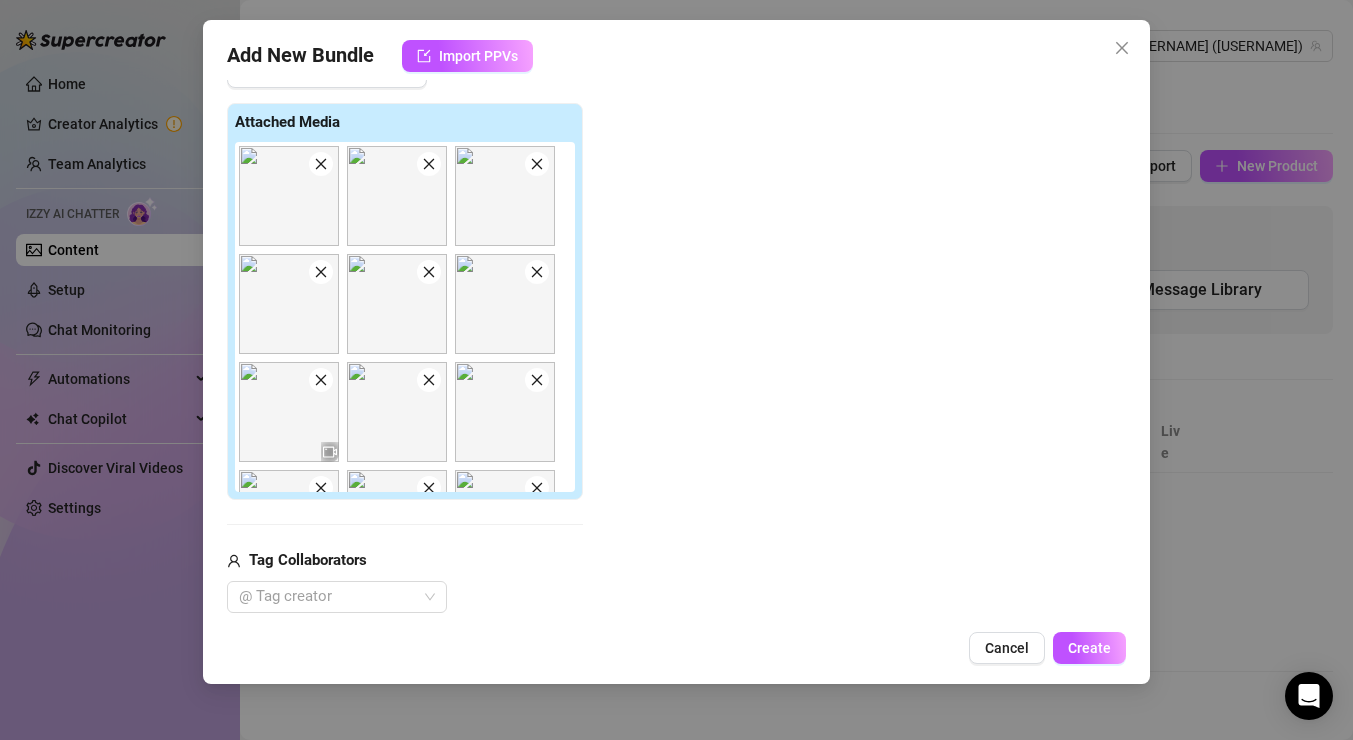 click 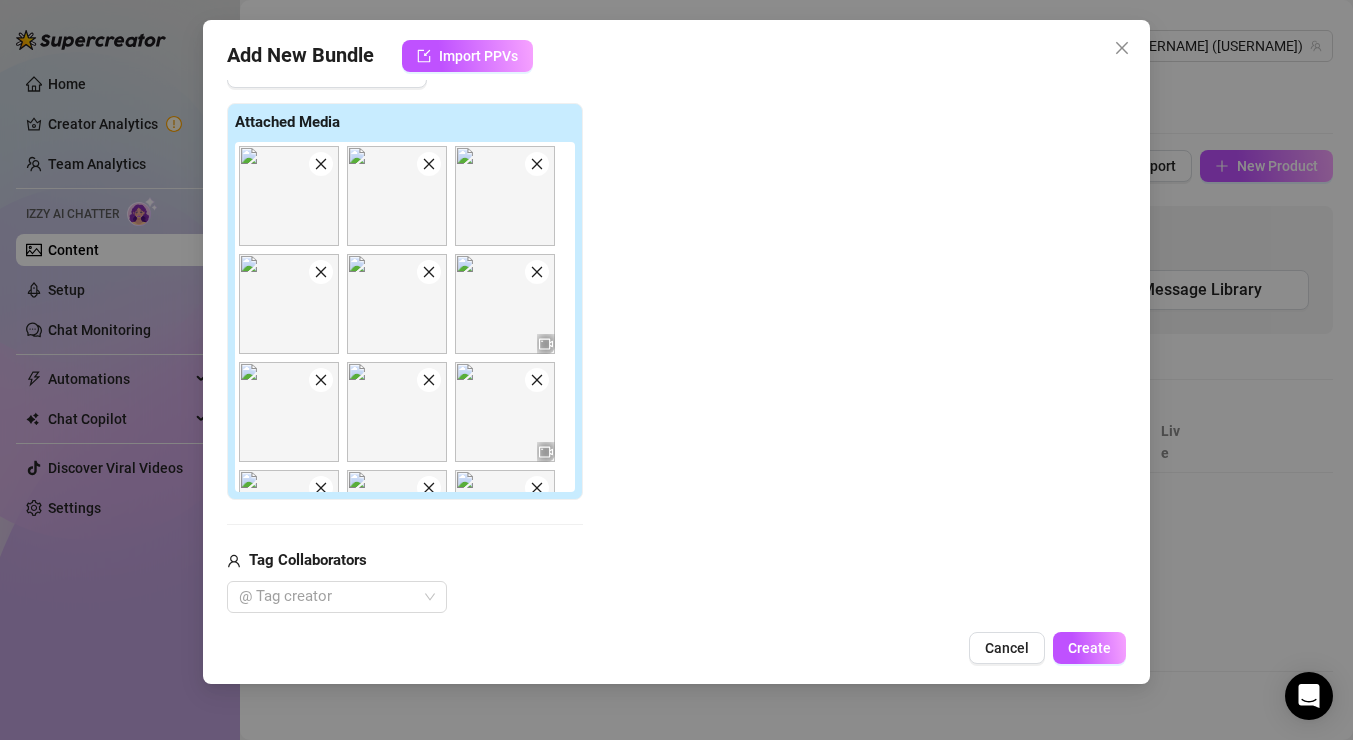 click 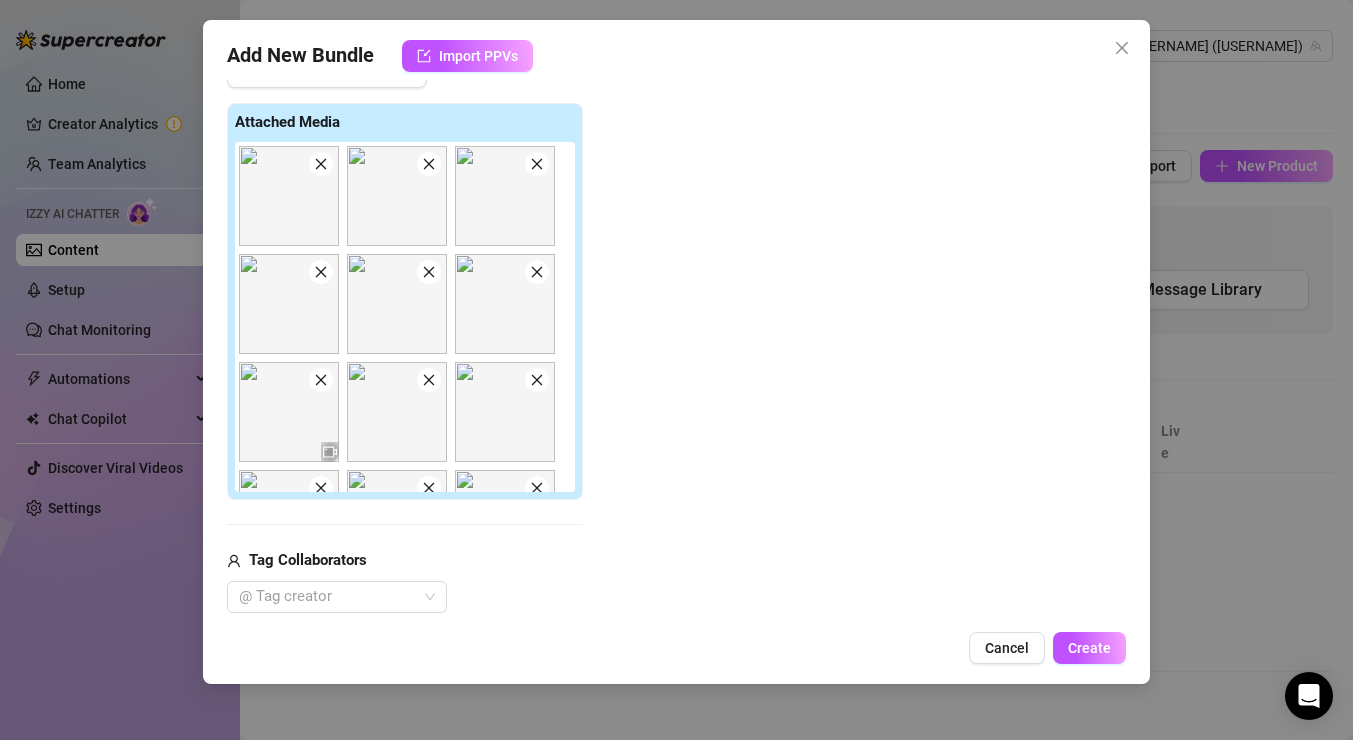 click 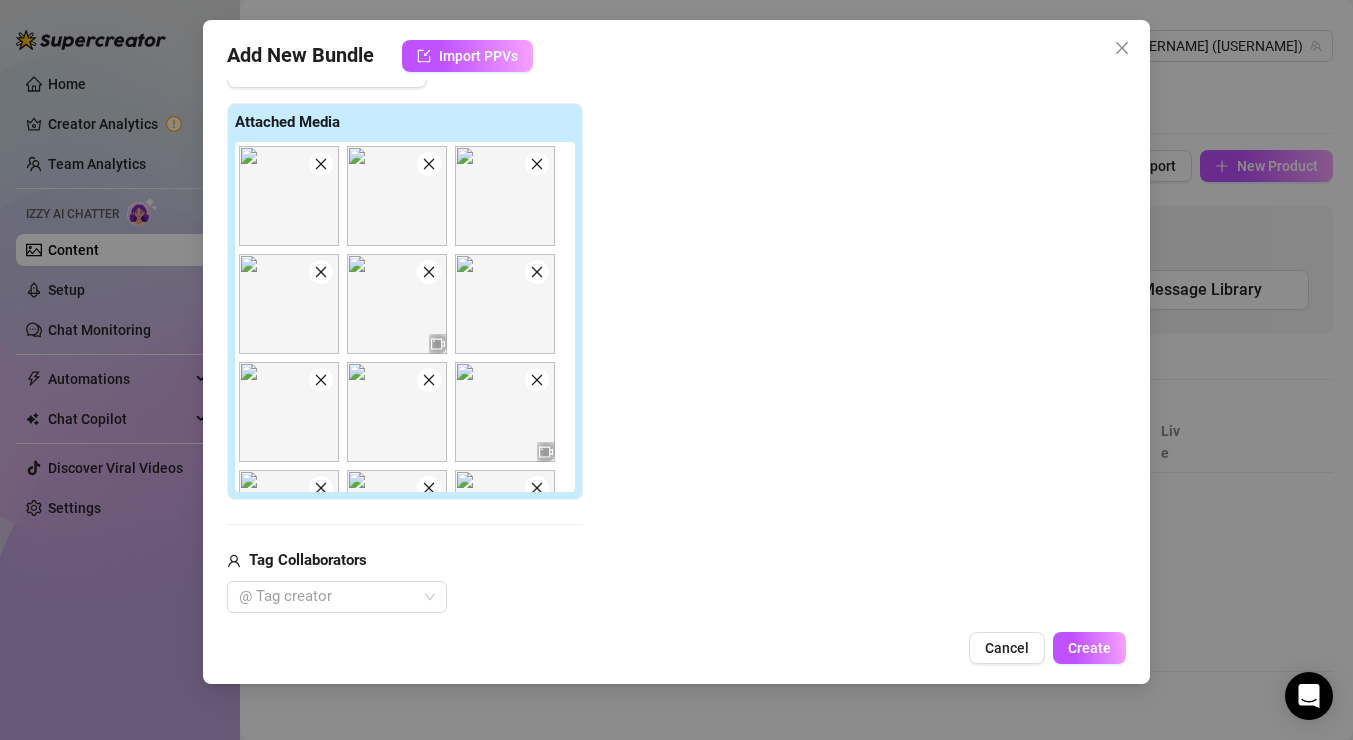 click 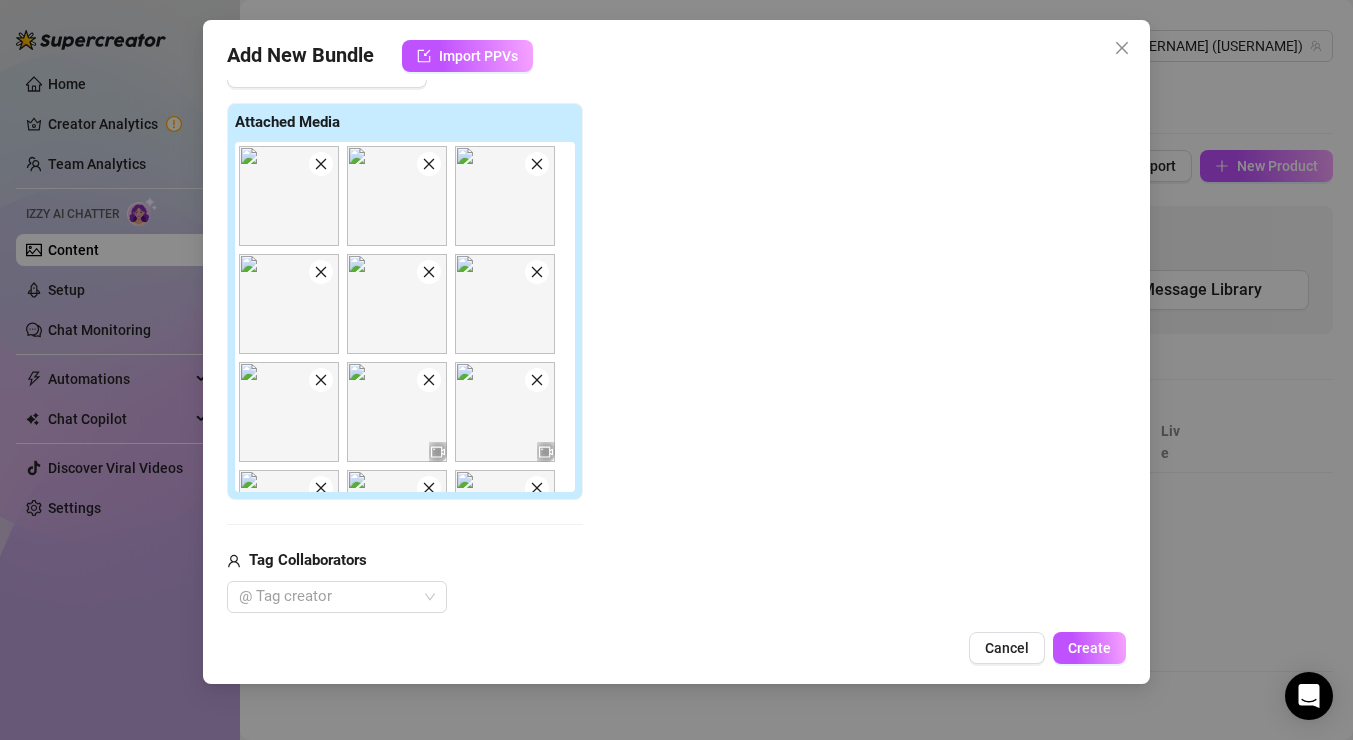 click 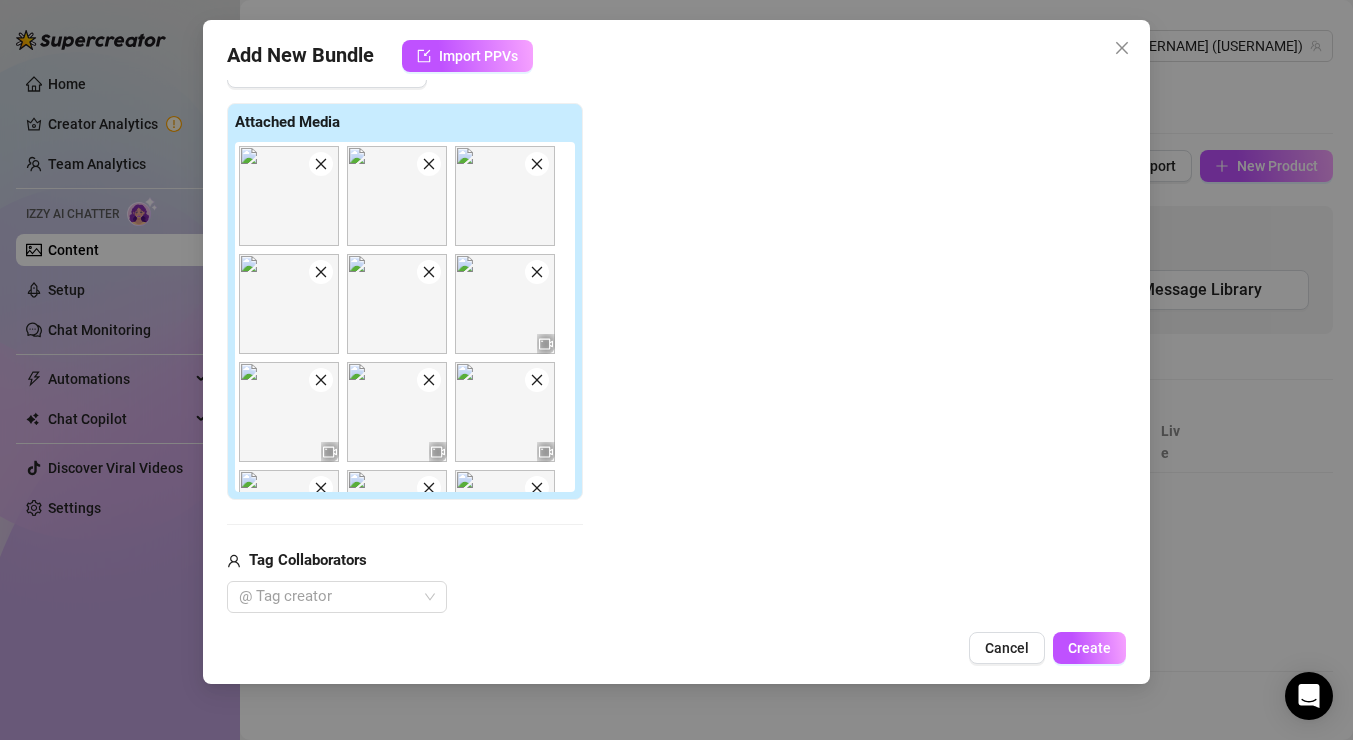 click 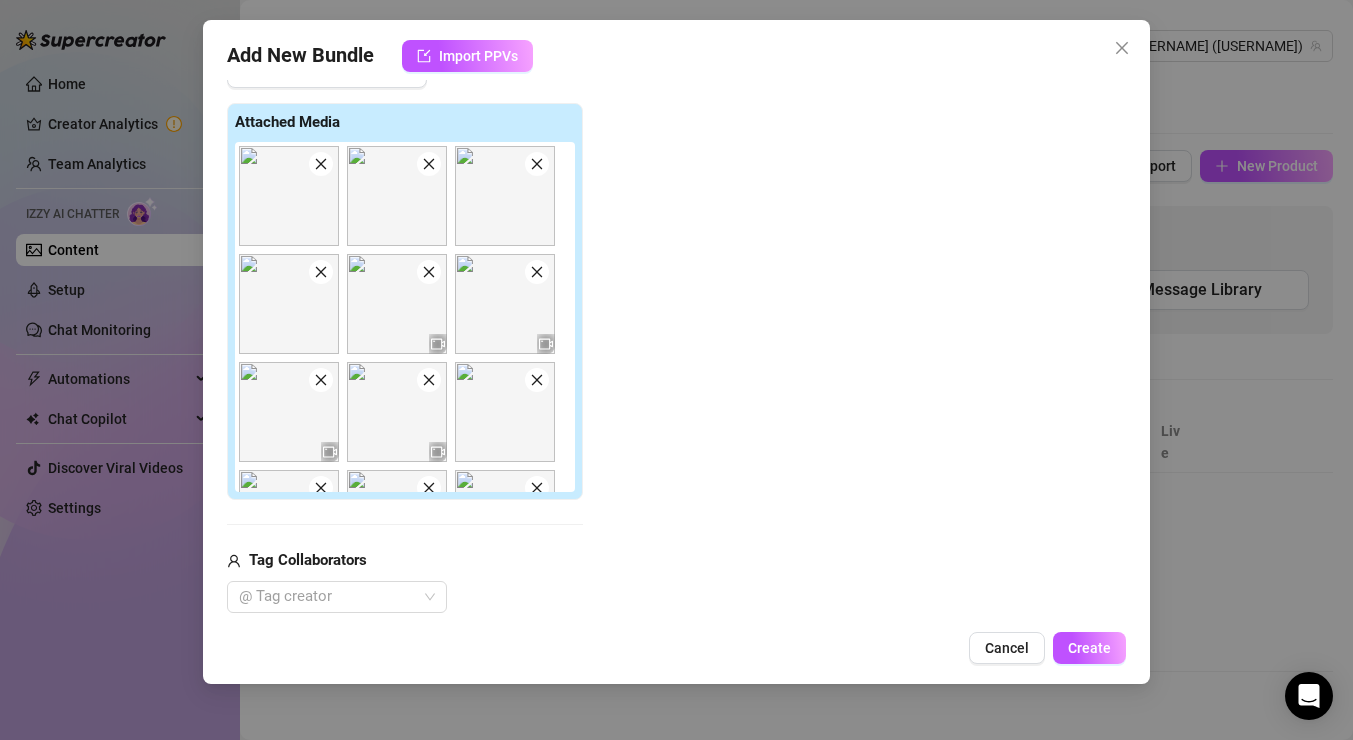 click 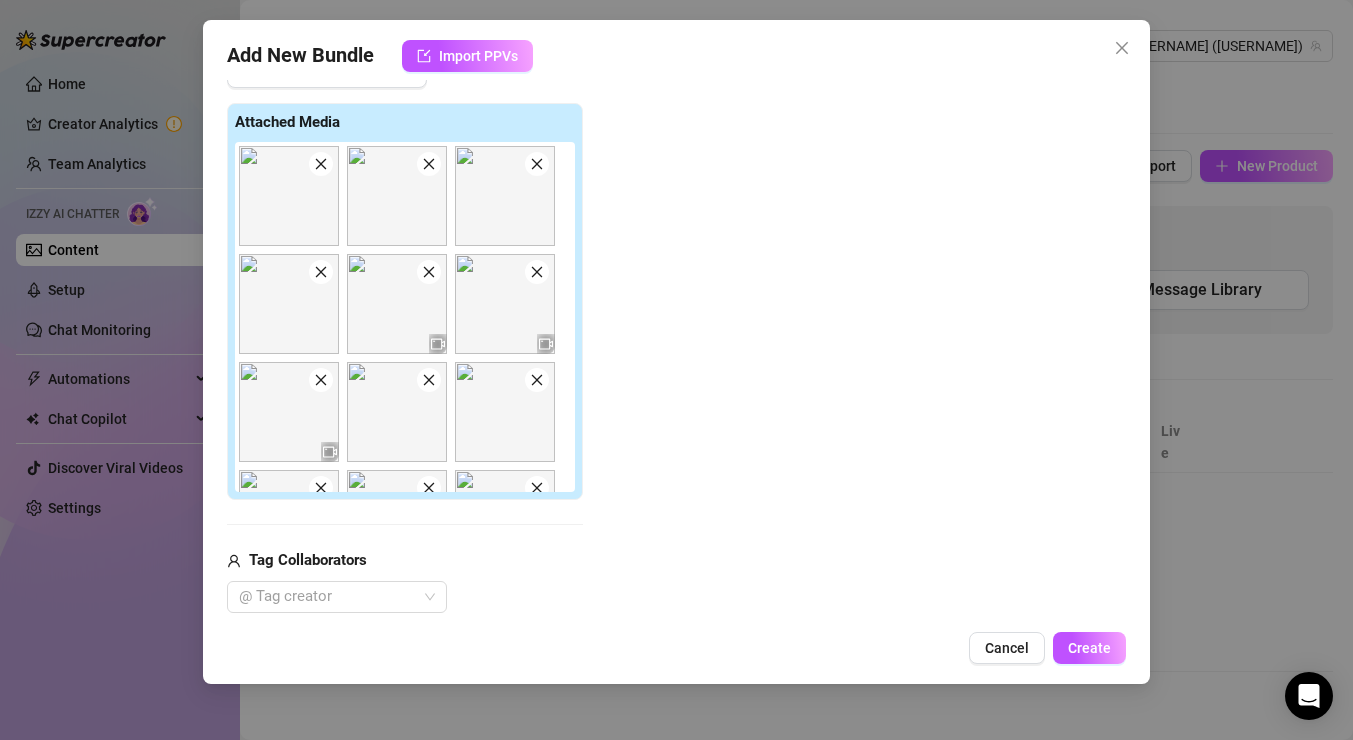 click 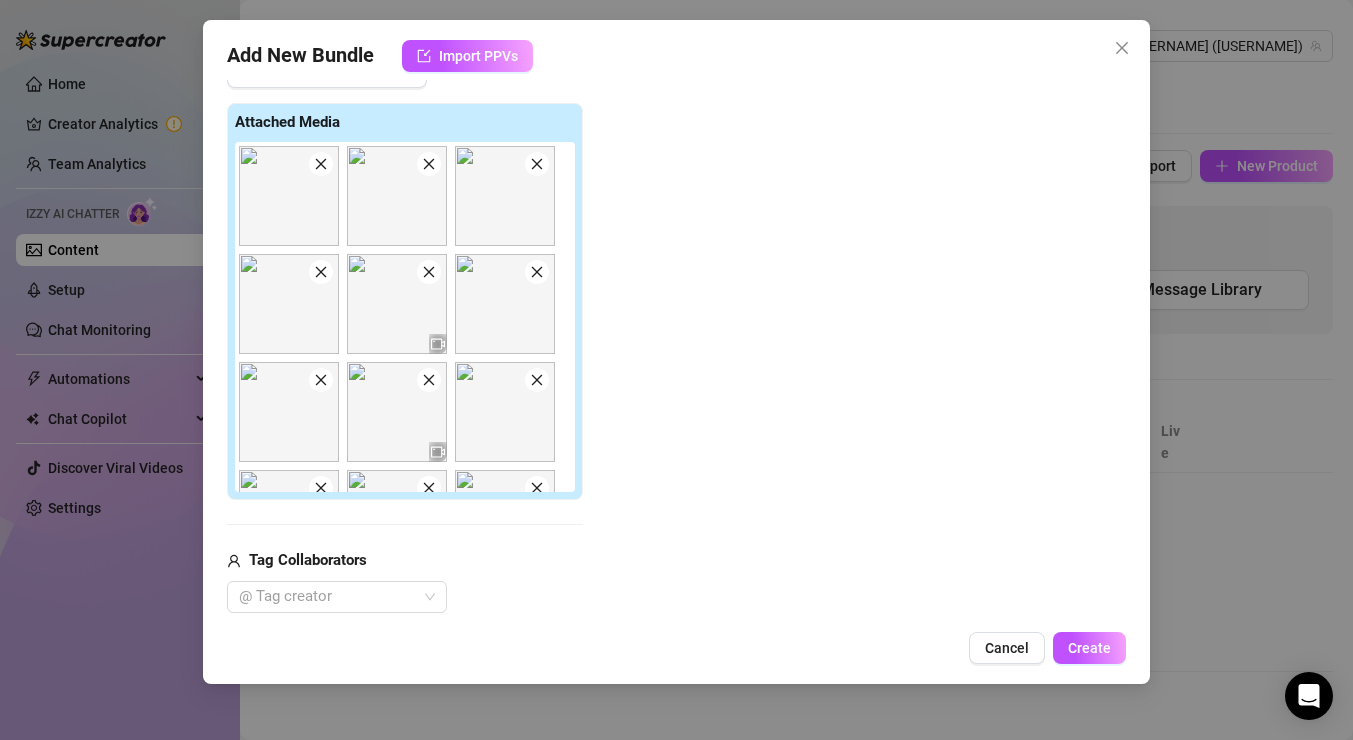 click 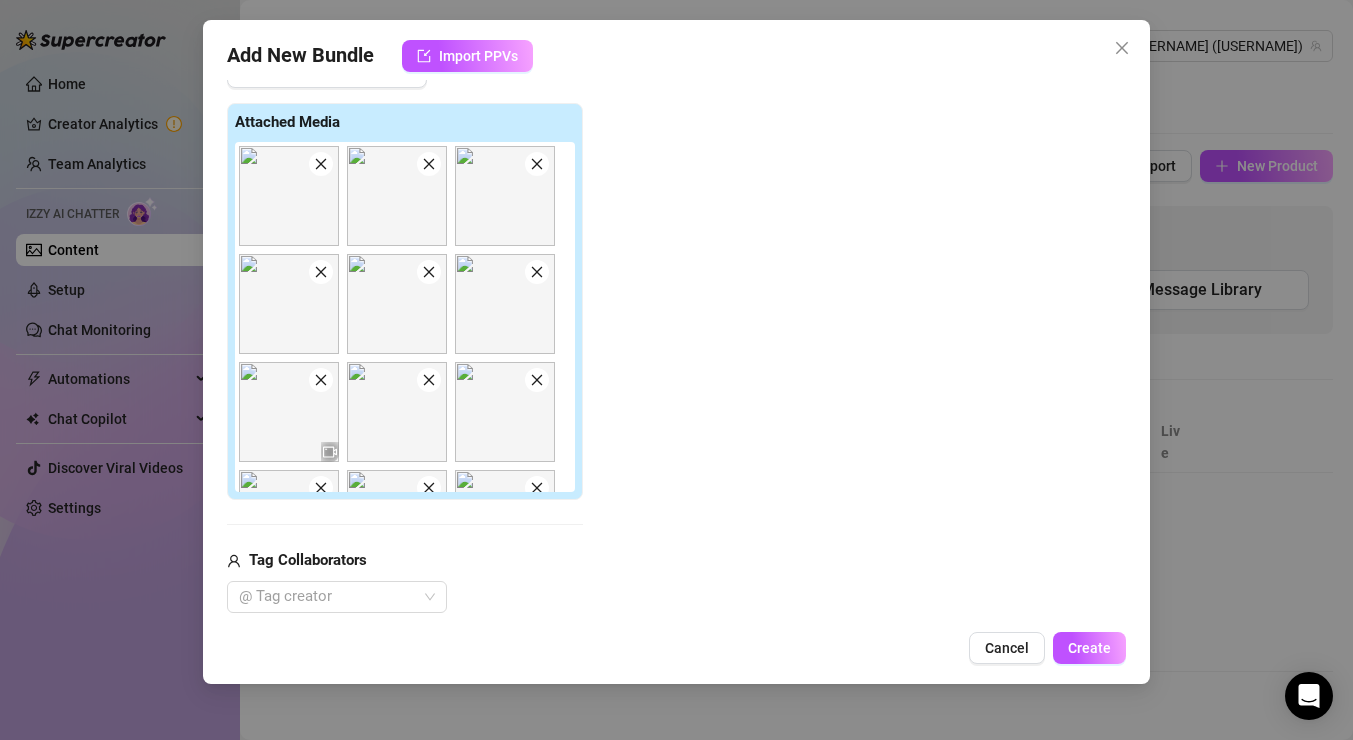 click 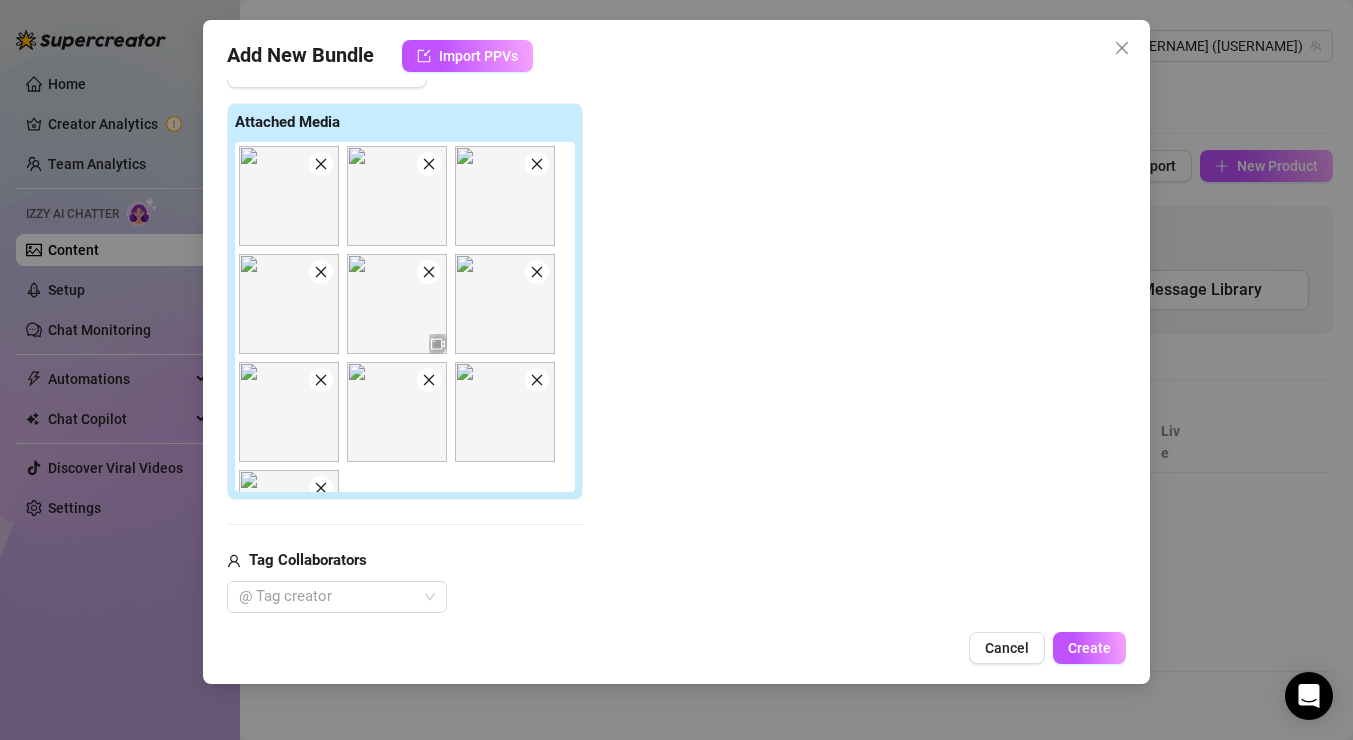 click 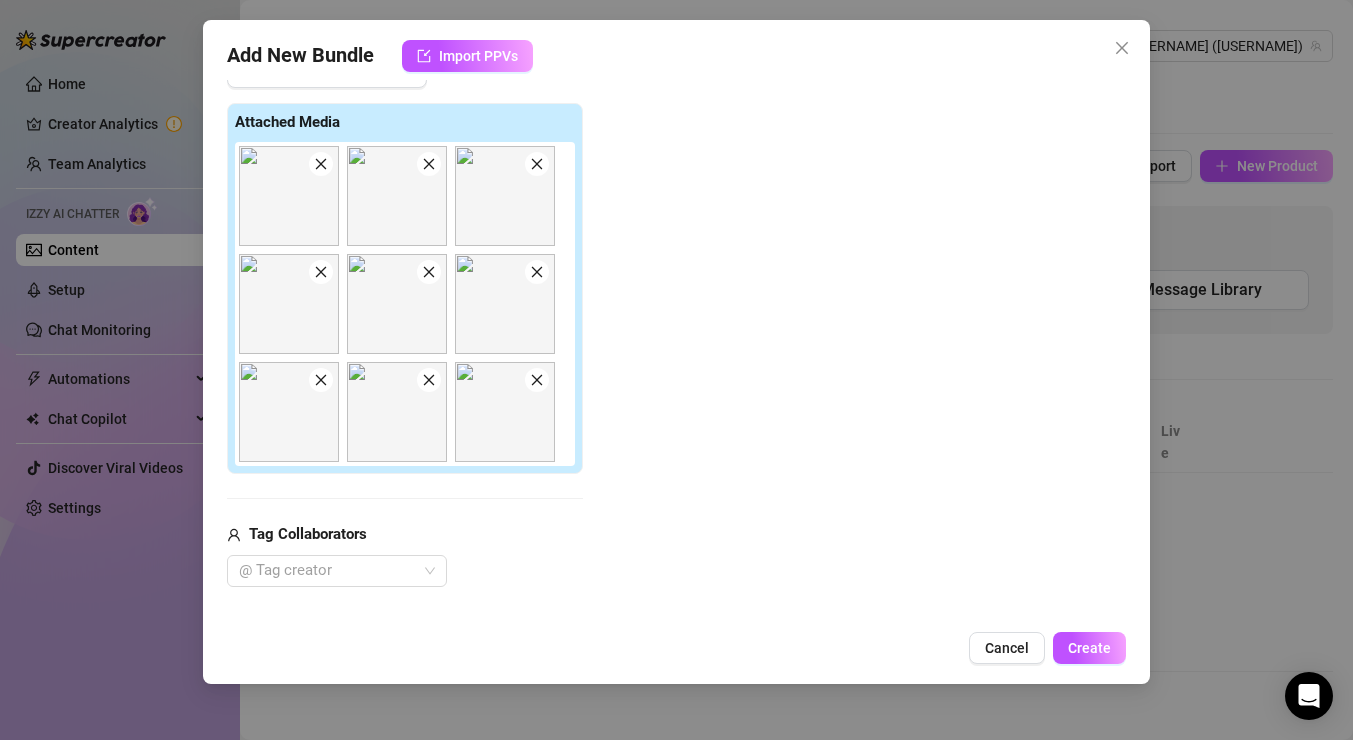 click 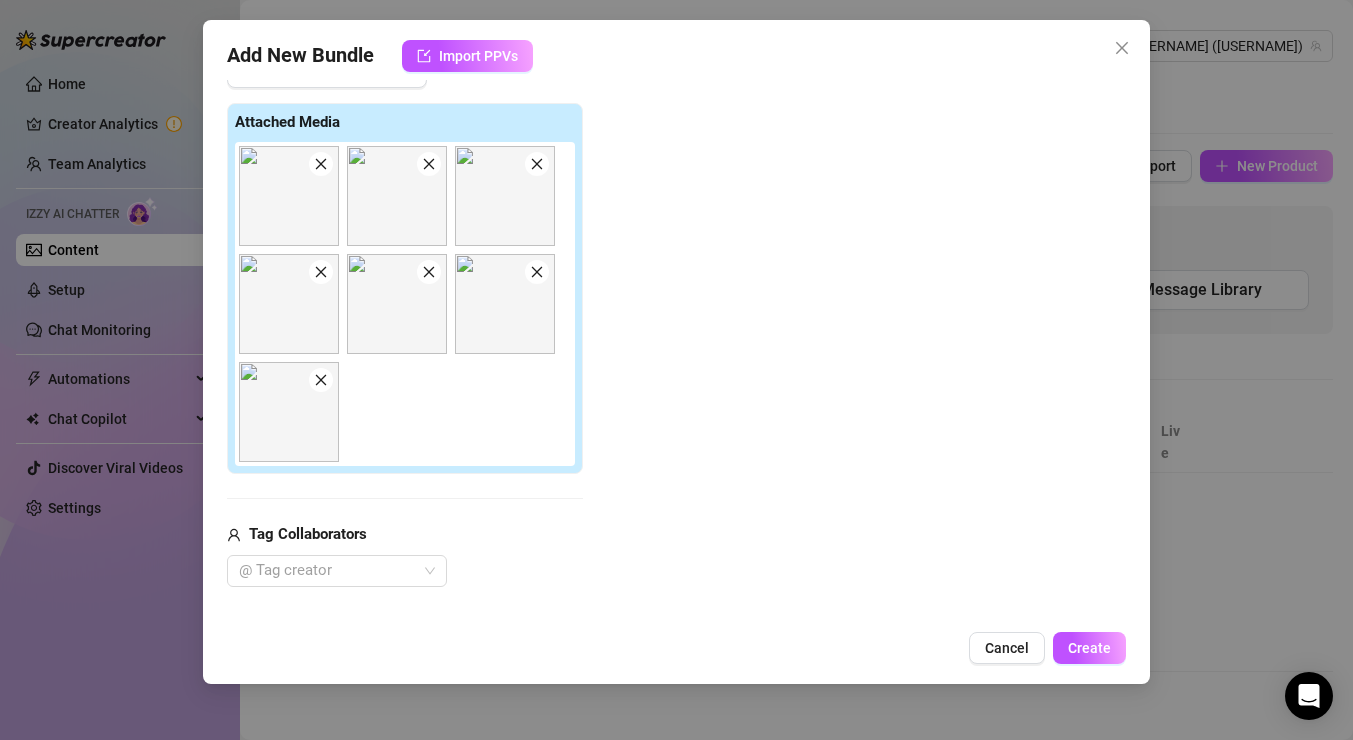 click 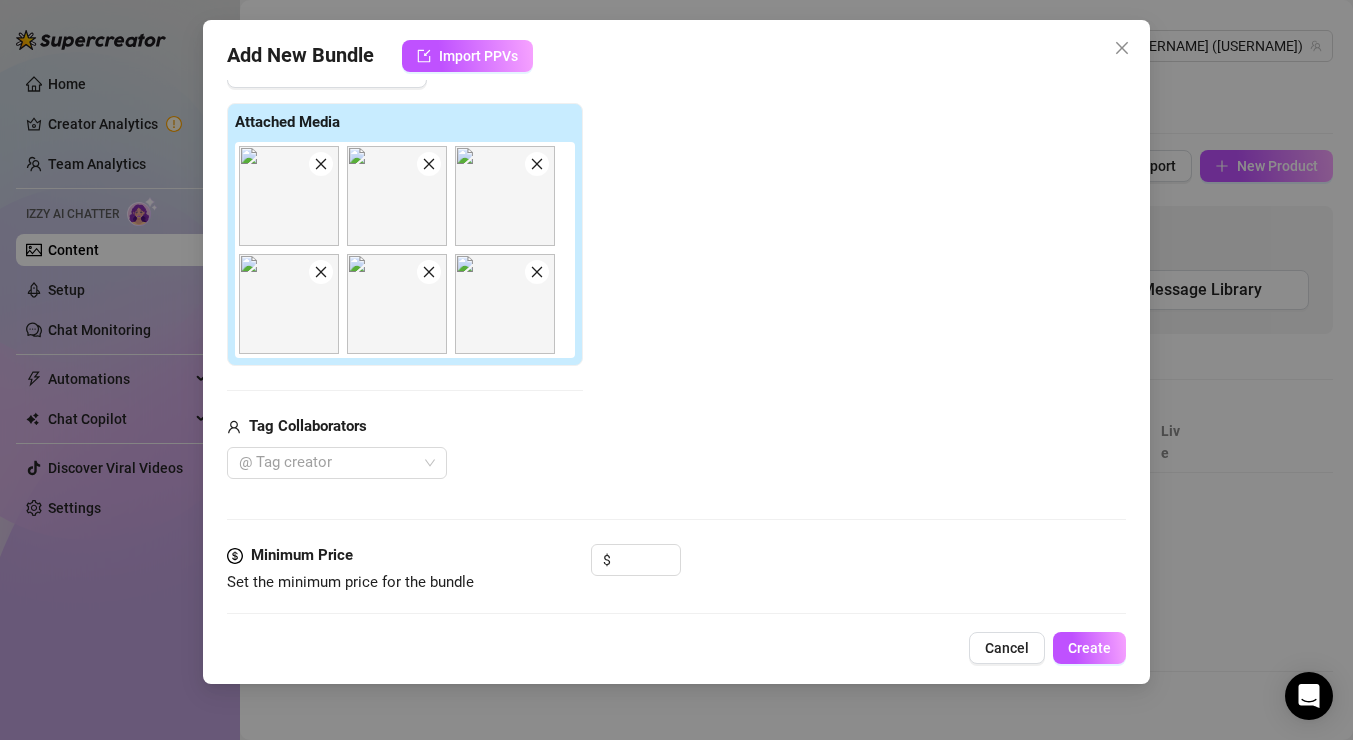 click 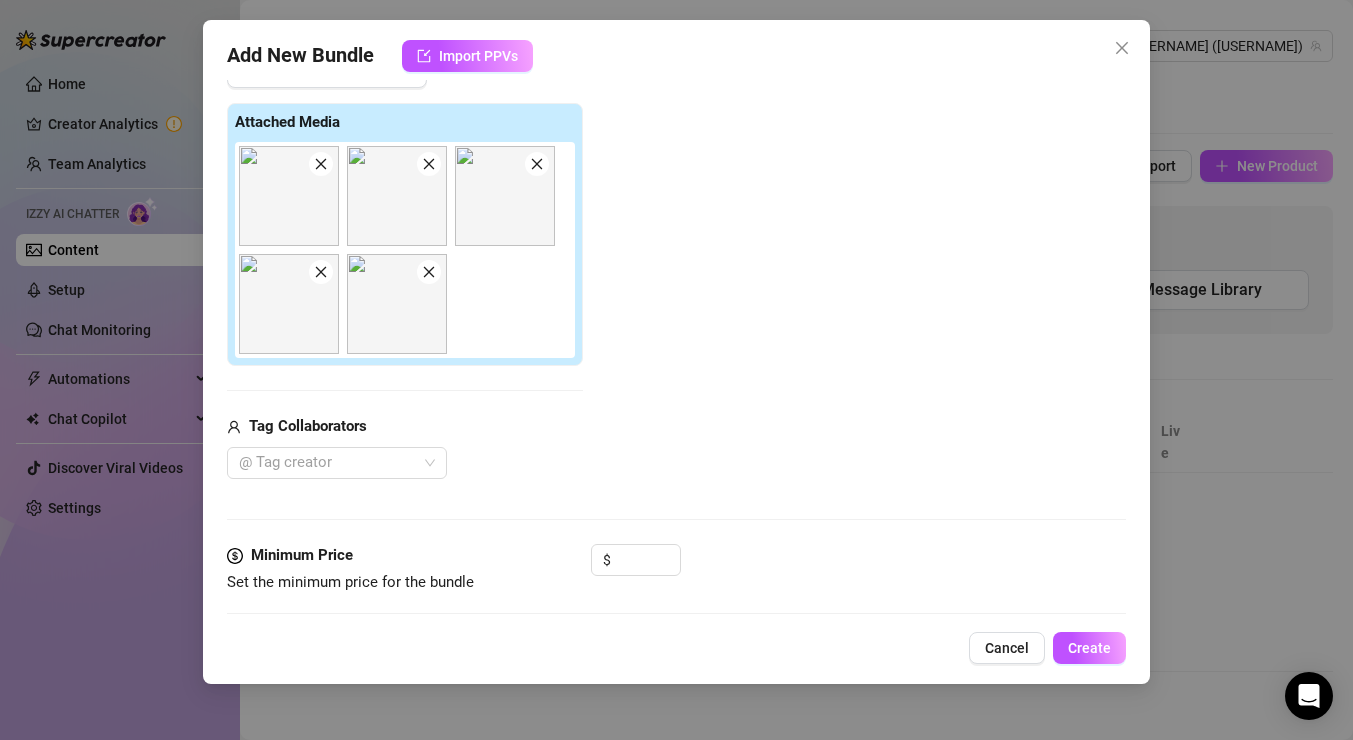 click 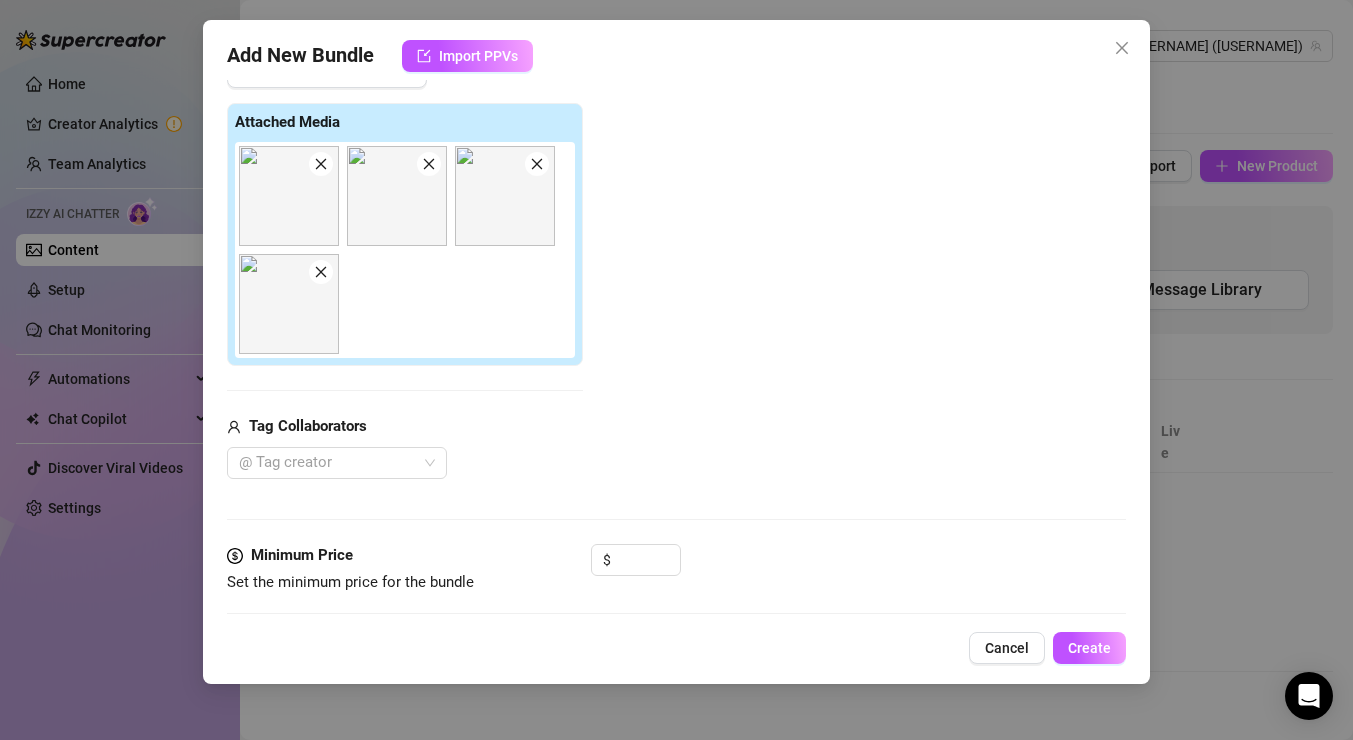 scroll, scrollTop: 685, scrollLeft: 0, axis: vertical 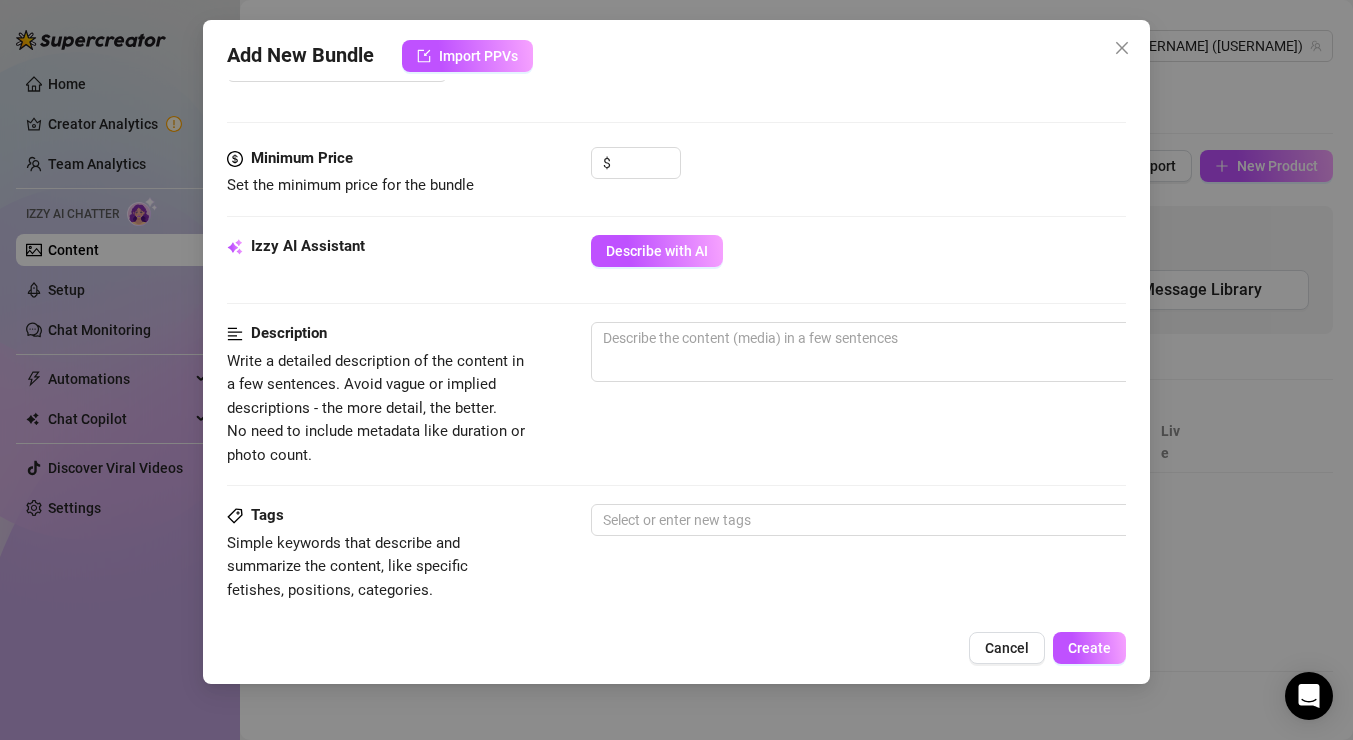 drag, startPoint x: 694, startPoint y: 262, endPoint x: 768, endPoint y: 272, distance: 74.672615 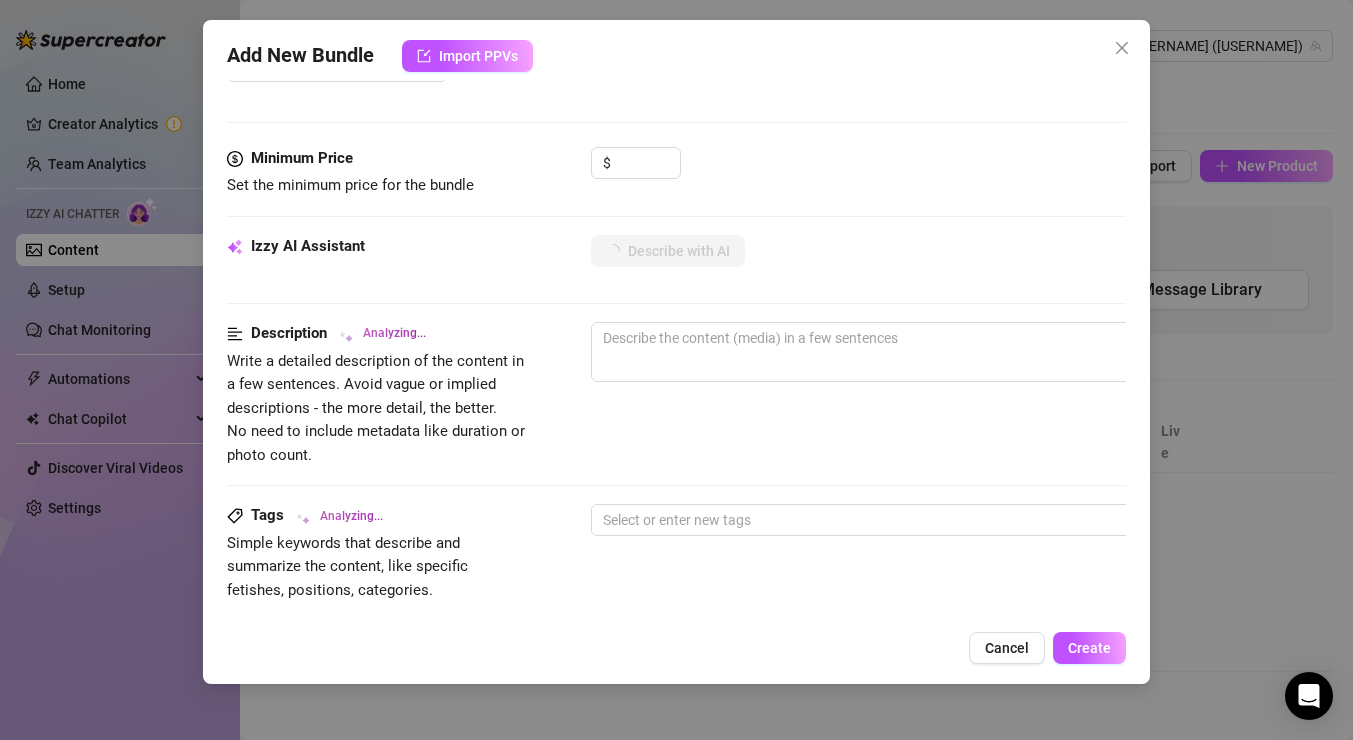 scroll, scrollTop: 35, scrollLeft: 0, axis: vertical 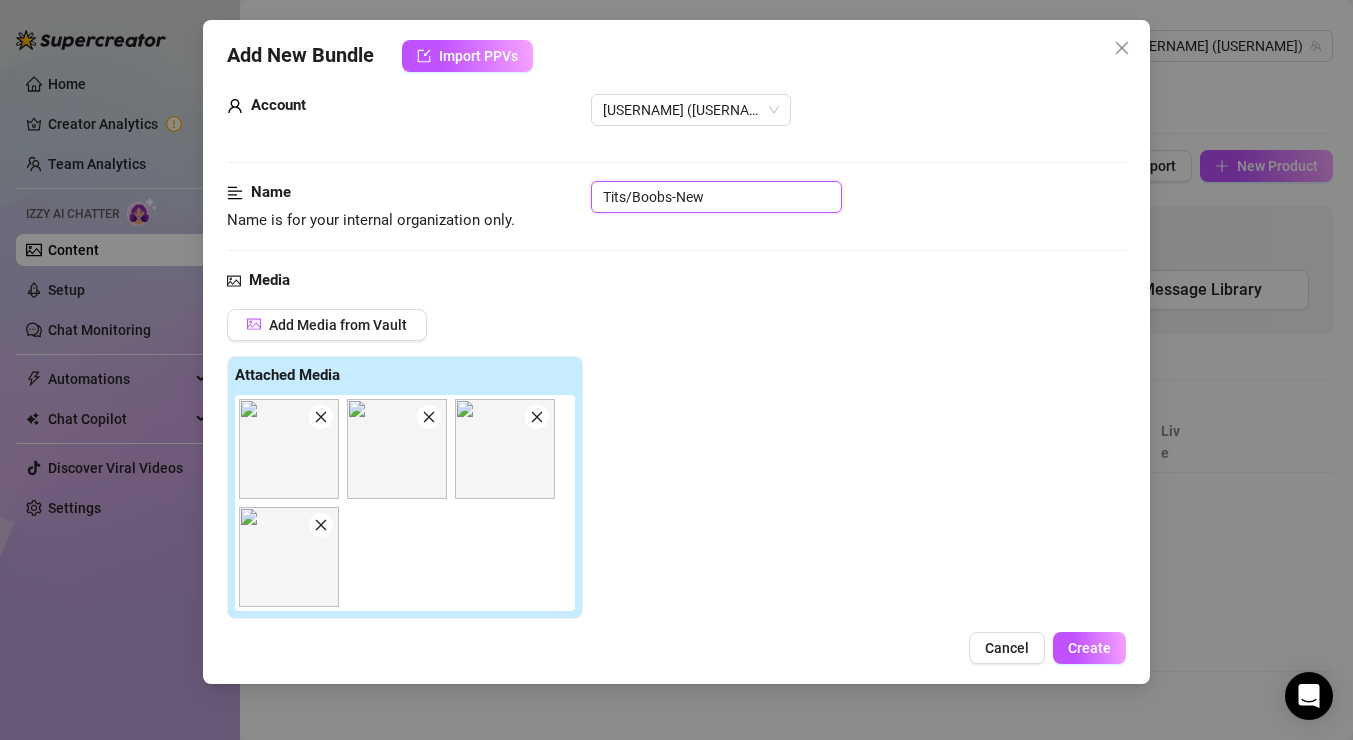 click on "Tits/Boobs-New" at bounding box center (716, 197) 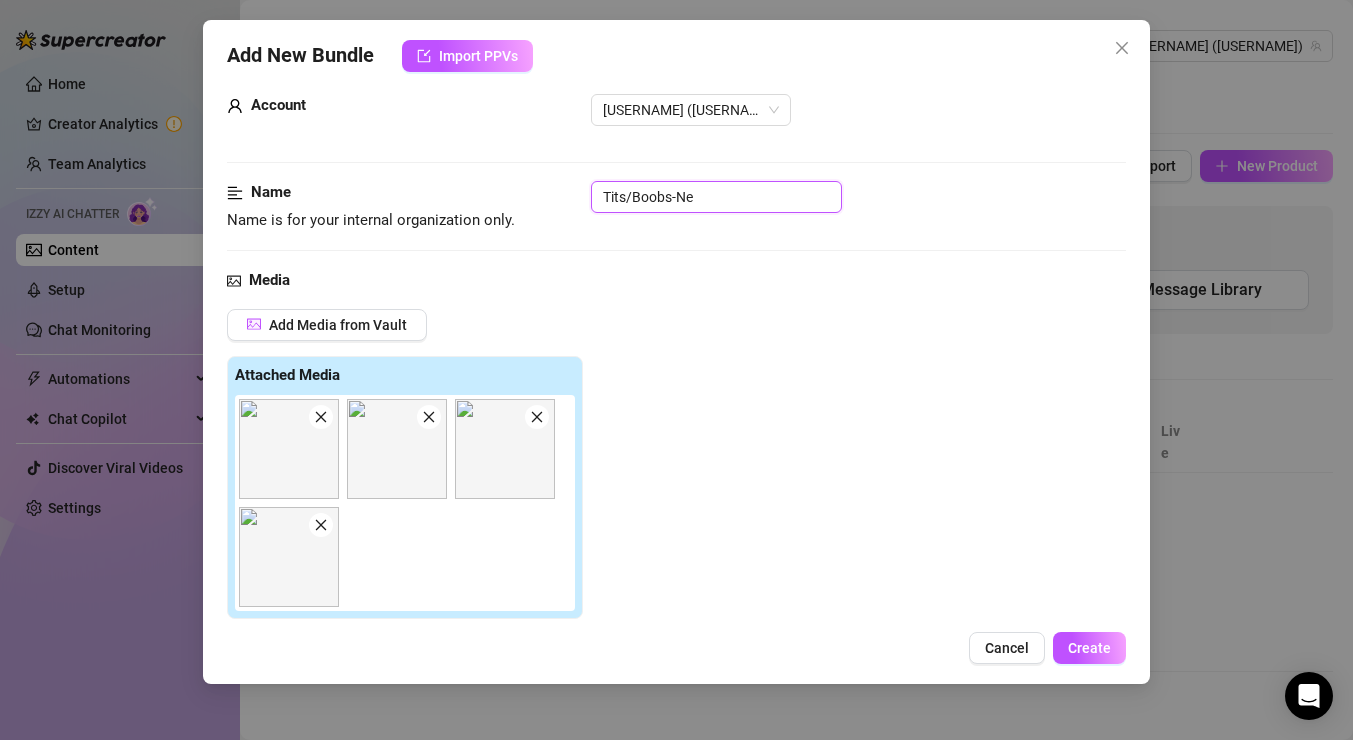type on "Tits/Boobs-N" 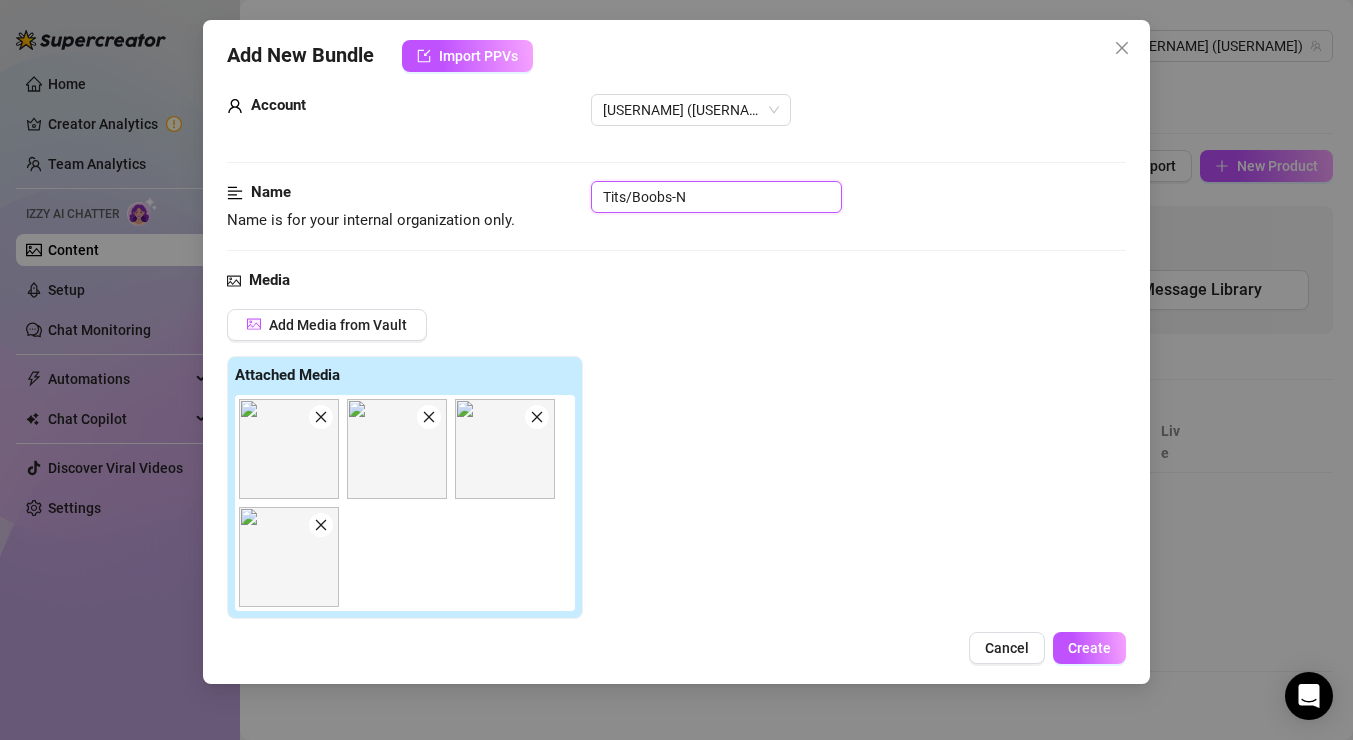 type on "Queen" 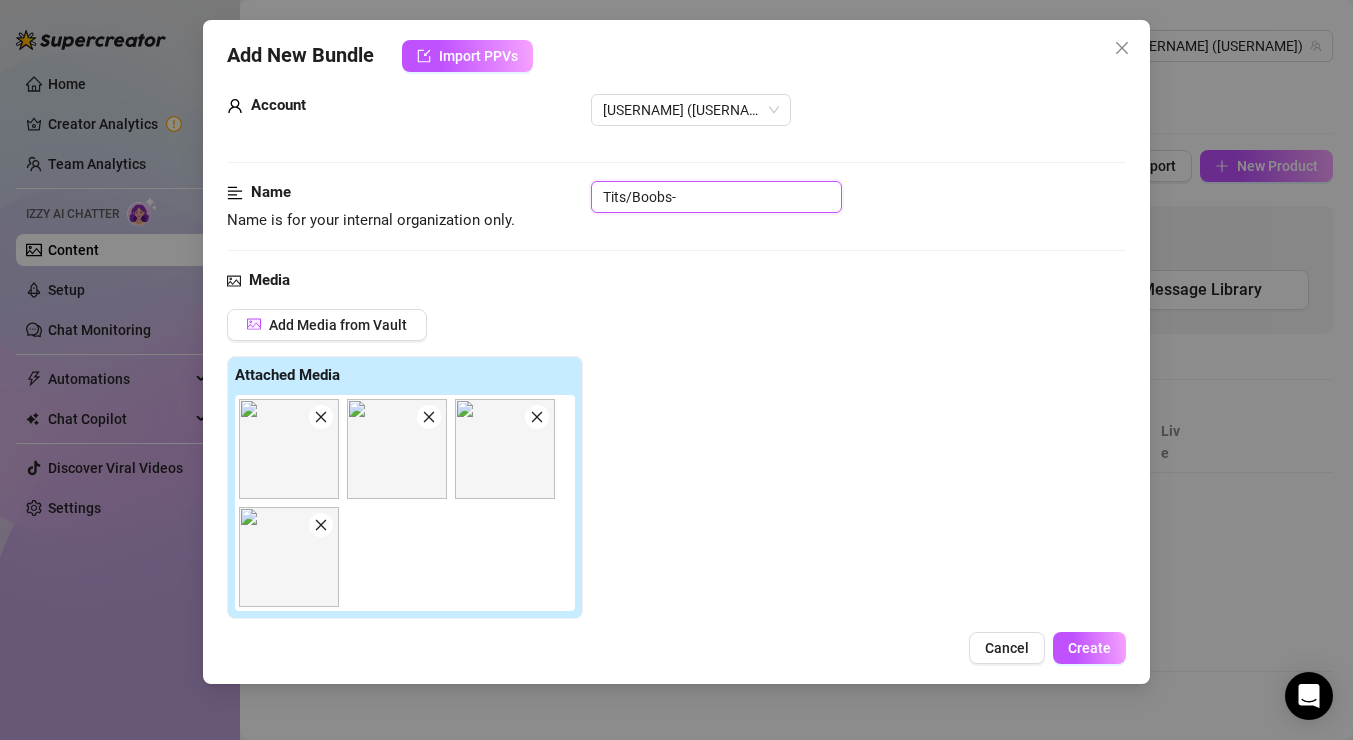 type on "Queen is glistening" 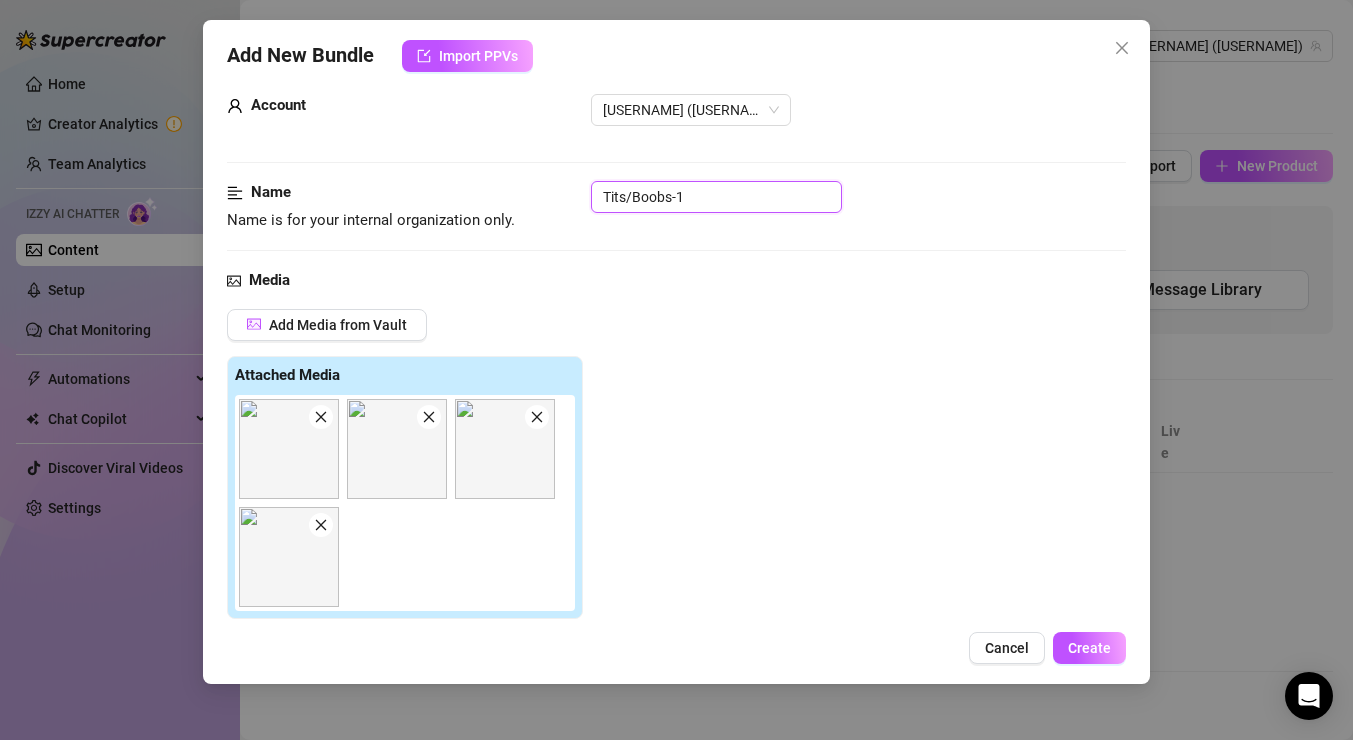 type on "Queen is glistening with" 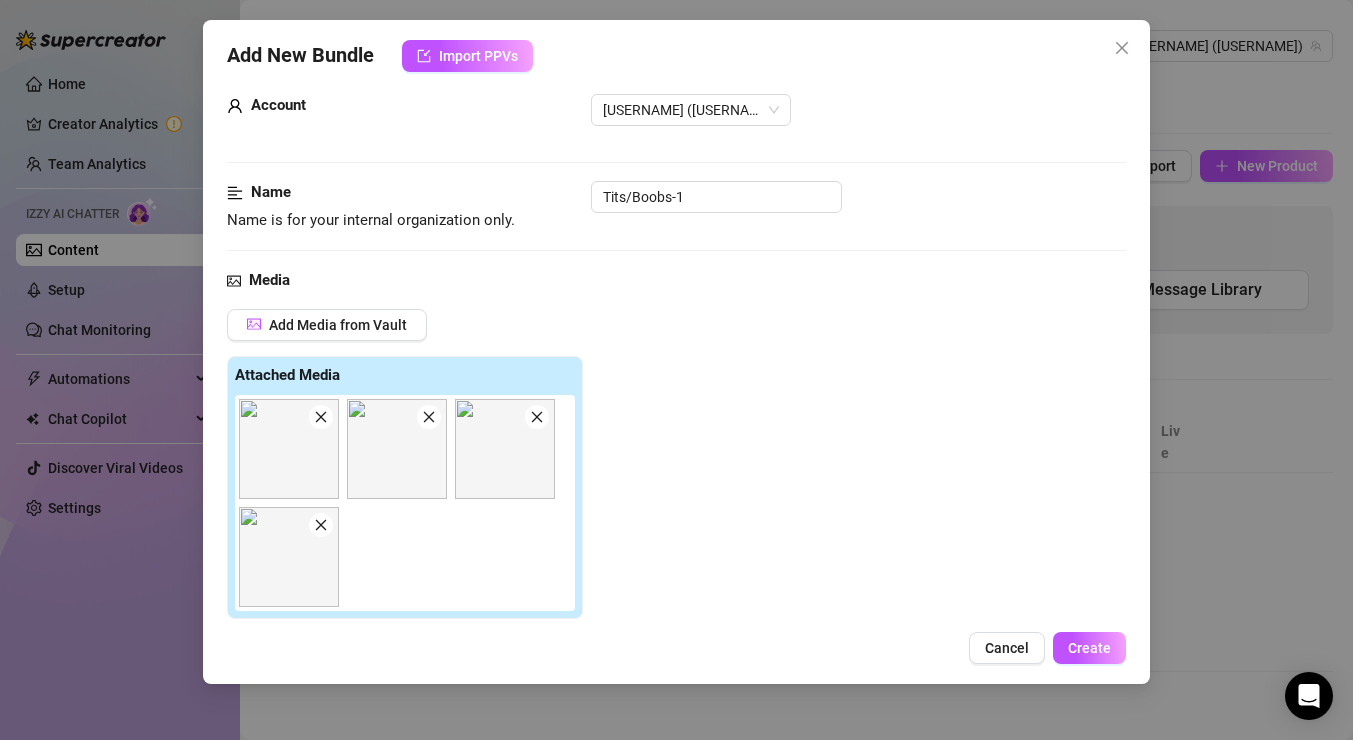 click on "Add Media from Vault Attached Media Tag Collaborators   @ Tag creator" at bounding box center [676, 520] 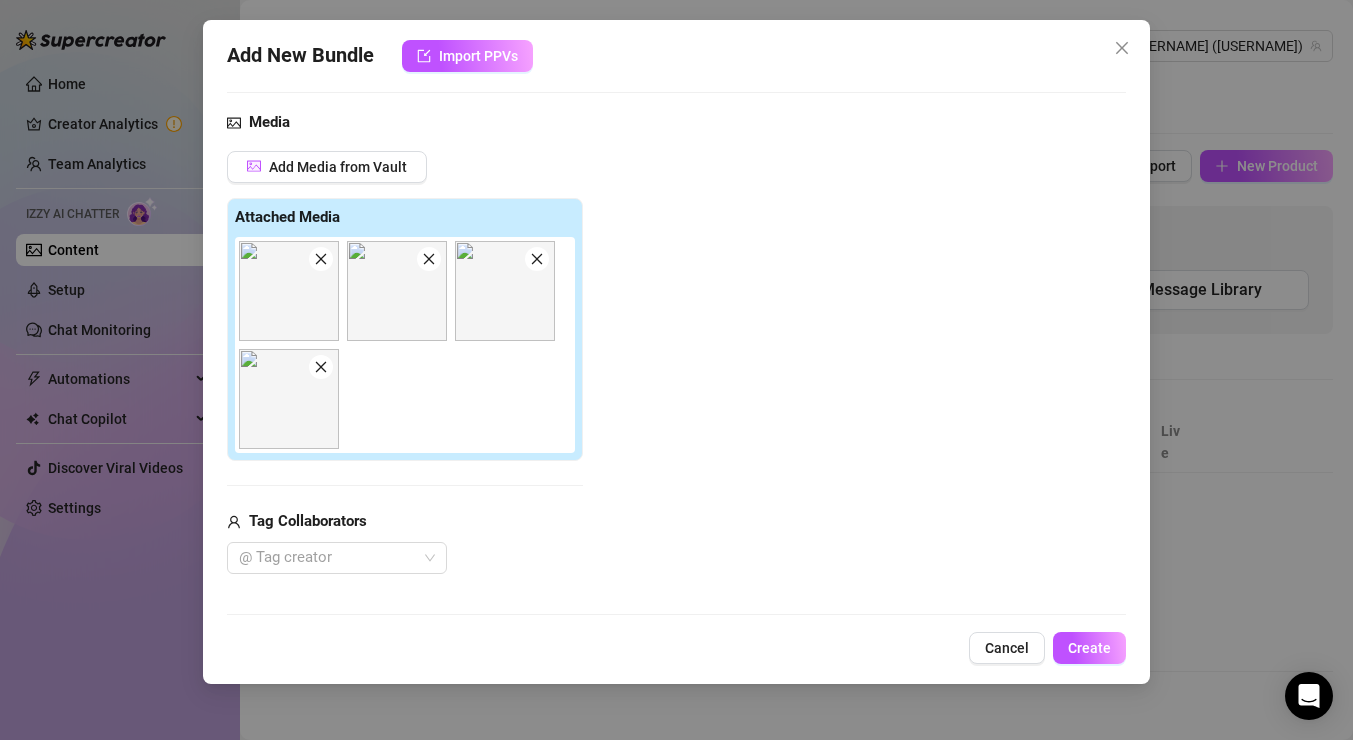 type on "Queen is glistening with water droplets on her skin, showcasing her busty tits in a steamy shower setting. Her nipples" 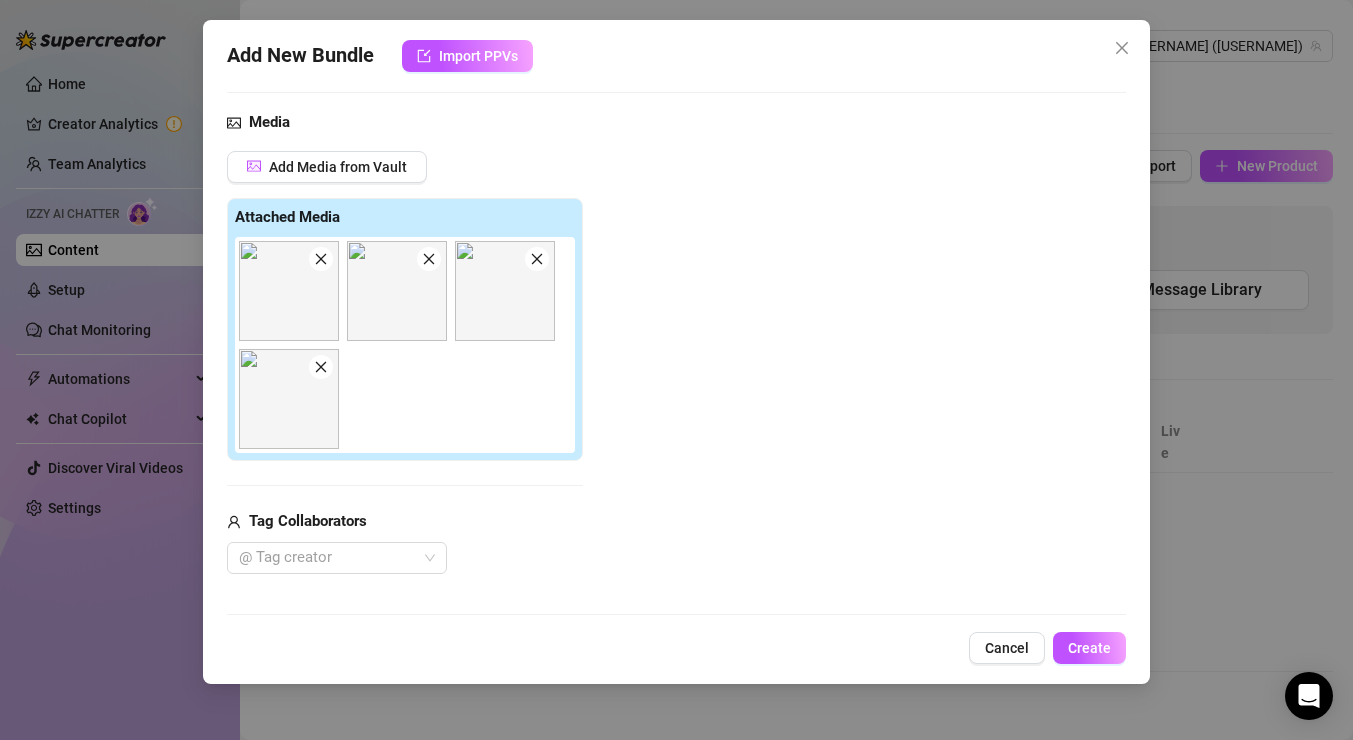 type on "Queen is glistening with water droplets on her skin, showcasing her busty tits in a steamy shower setting. Her nipples are visible, adding to the allure of her wet, curvy body. The intimate close-ups highlight her tattoos and the sensual shine" 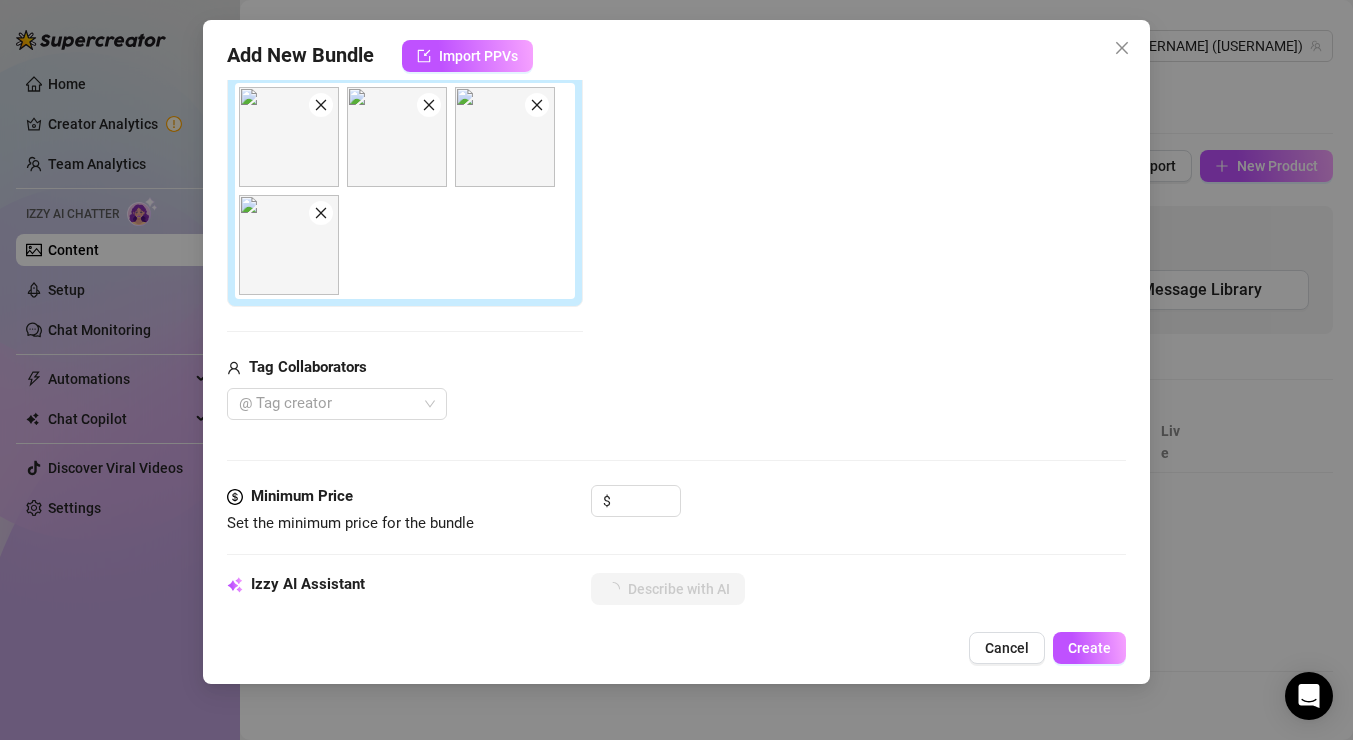 type on "Queen is glistening with water droplets on her skin, showcasing her busty tits in a steamy shower setting. Her nipples are visible, adding to the allure of her wet, curvy body. The intimate close-ups highlight her tattoos and the sensual shine of her" 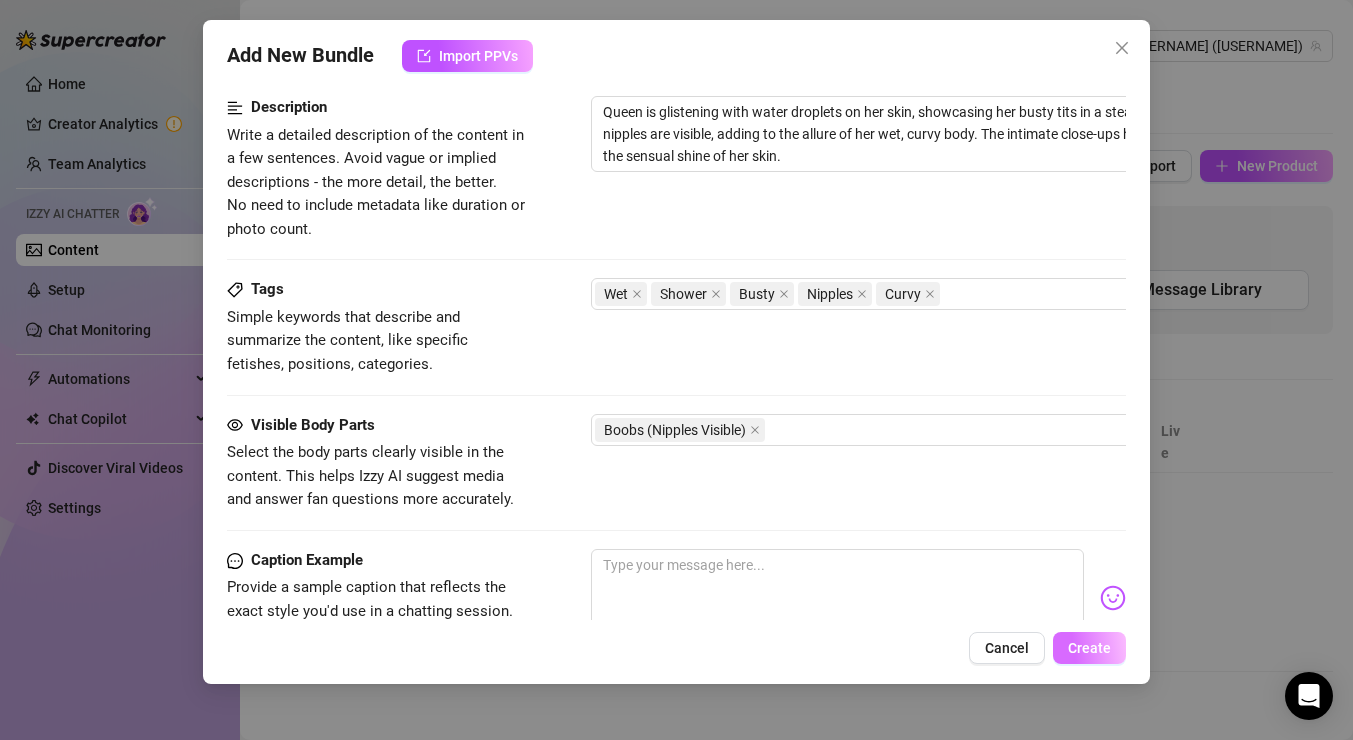 scroll, scrollTop: 877, scrollLeft: 0, axis: vertical 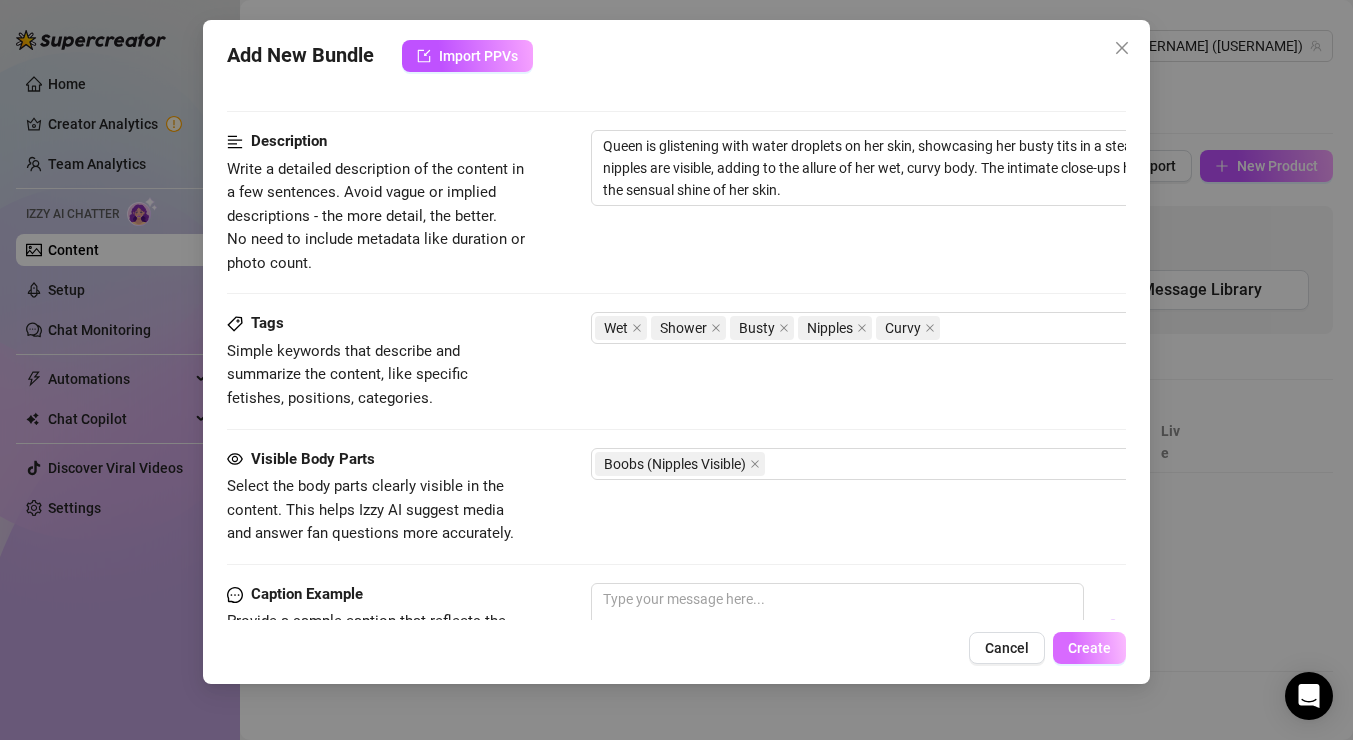 click on "Create" at bounding box center [1089, 648] 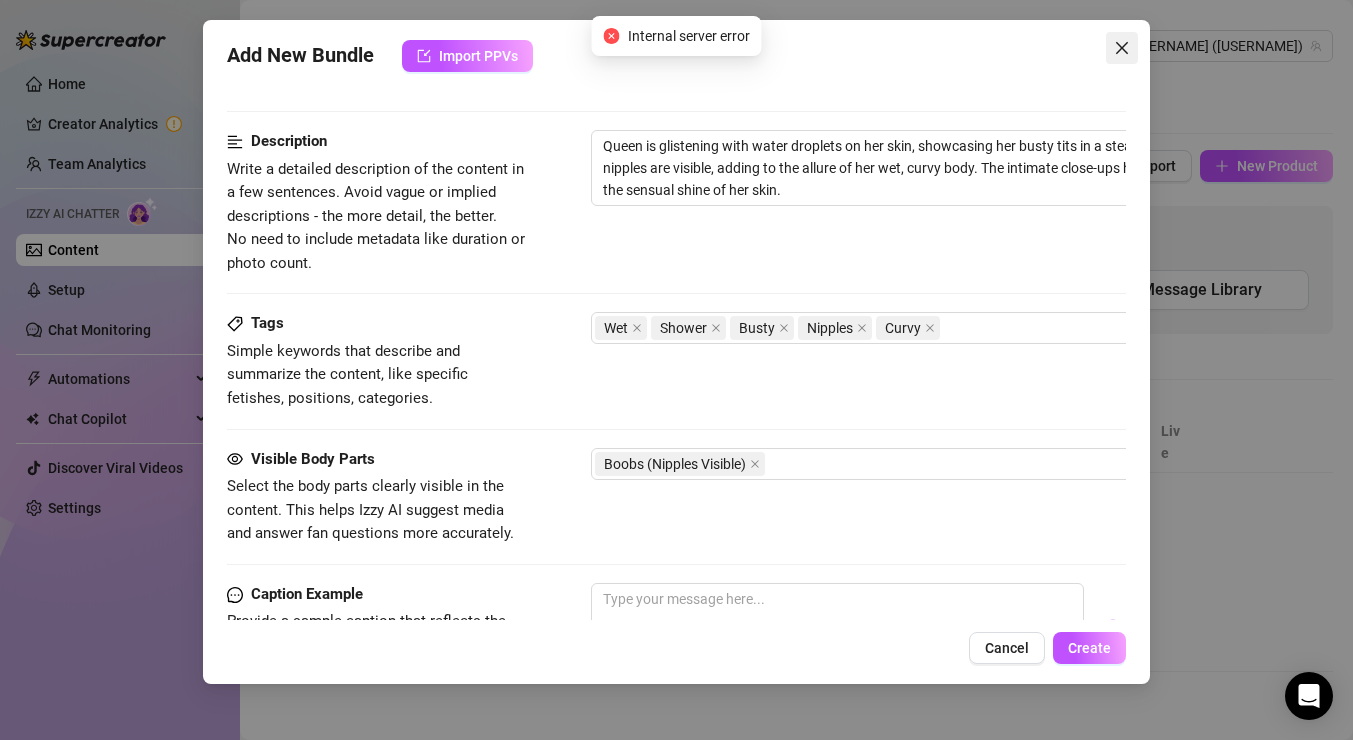 click 